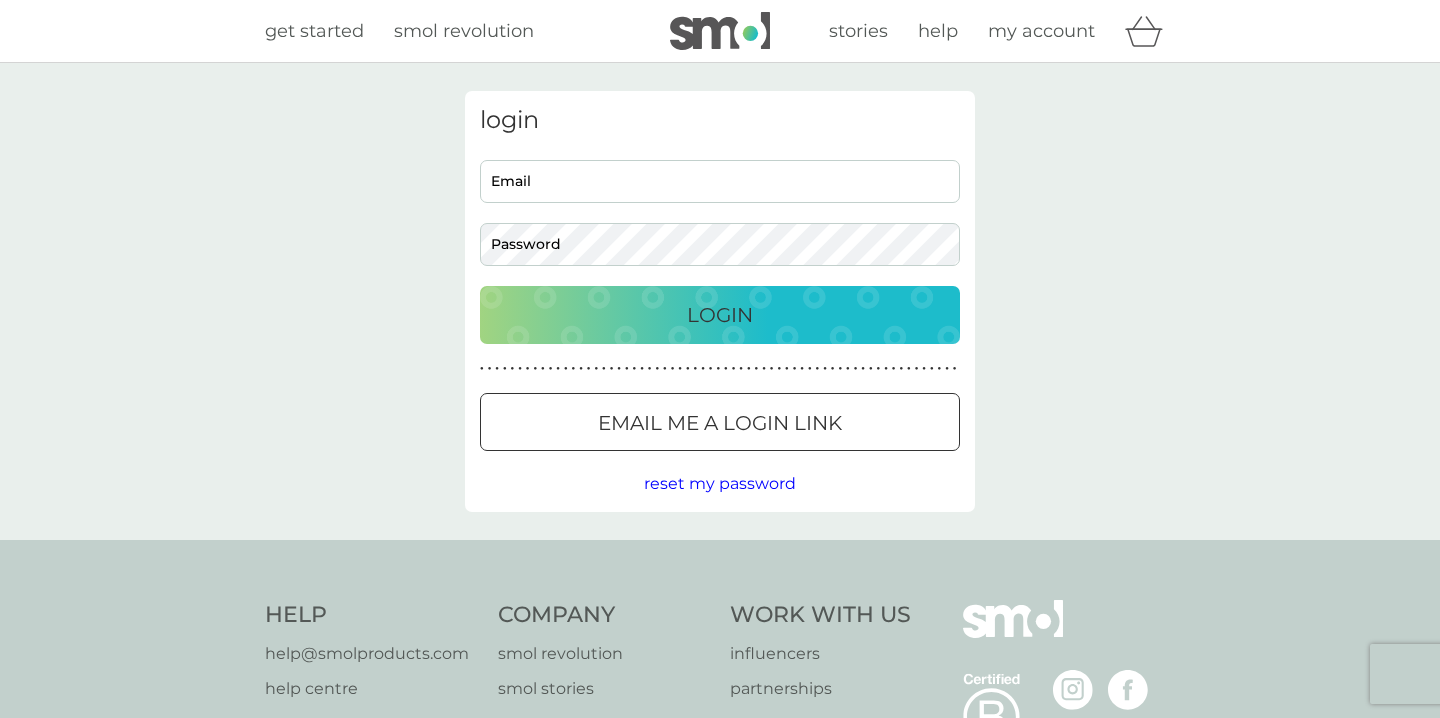 scroll, scrollTop: 0, scrollLeft: 0, axis: both 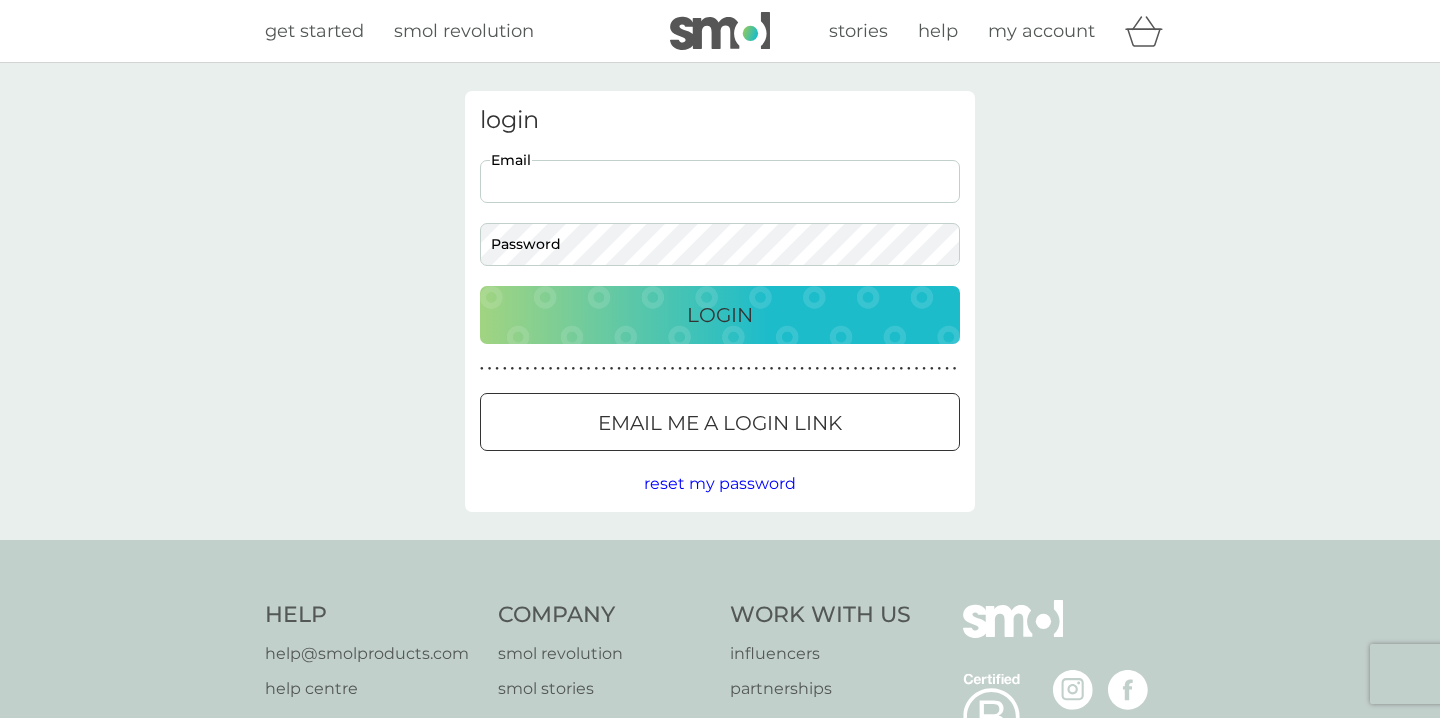 click on "Preferences Decline Accept" at bounding box center [0, 0] 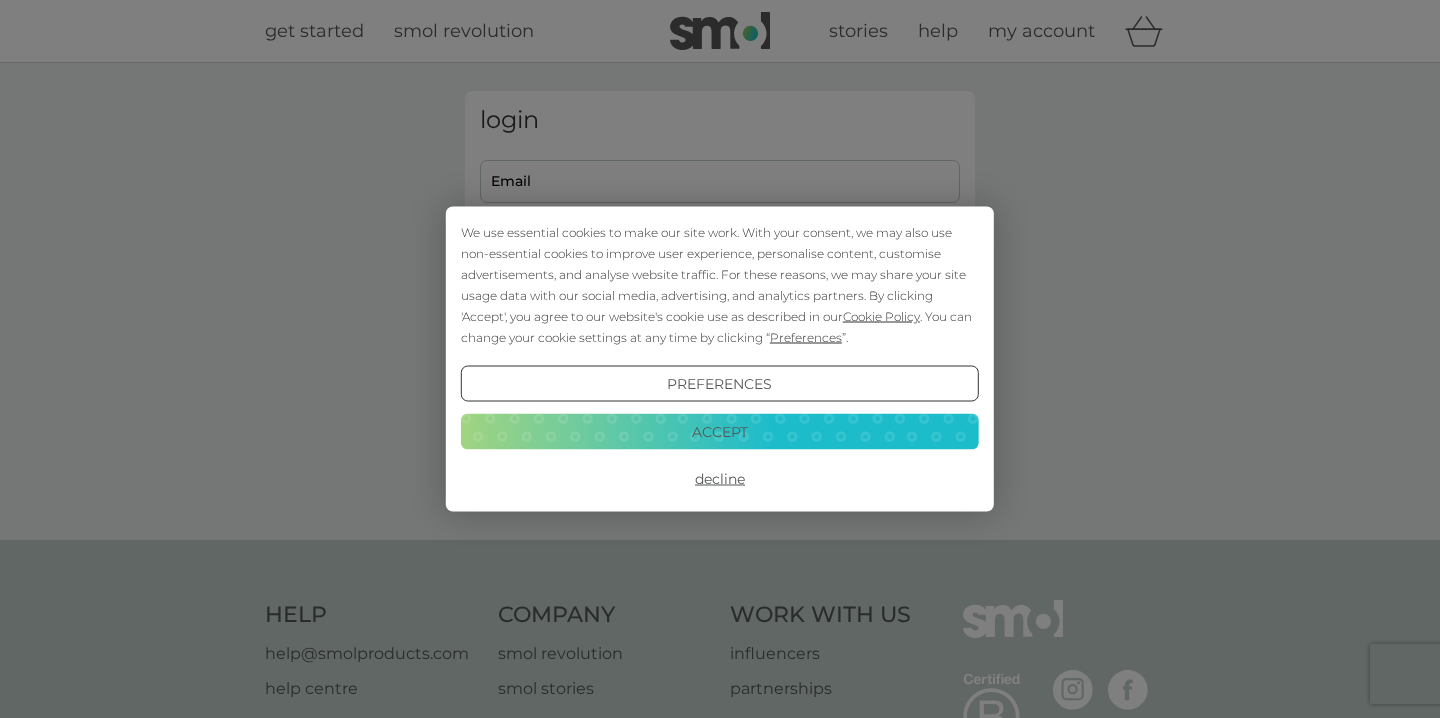 click on "Decline" at bounding box center [720, 479] 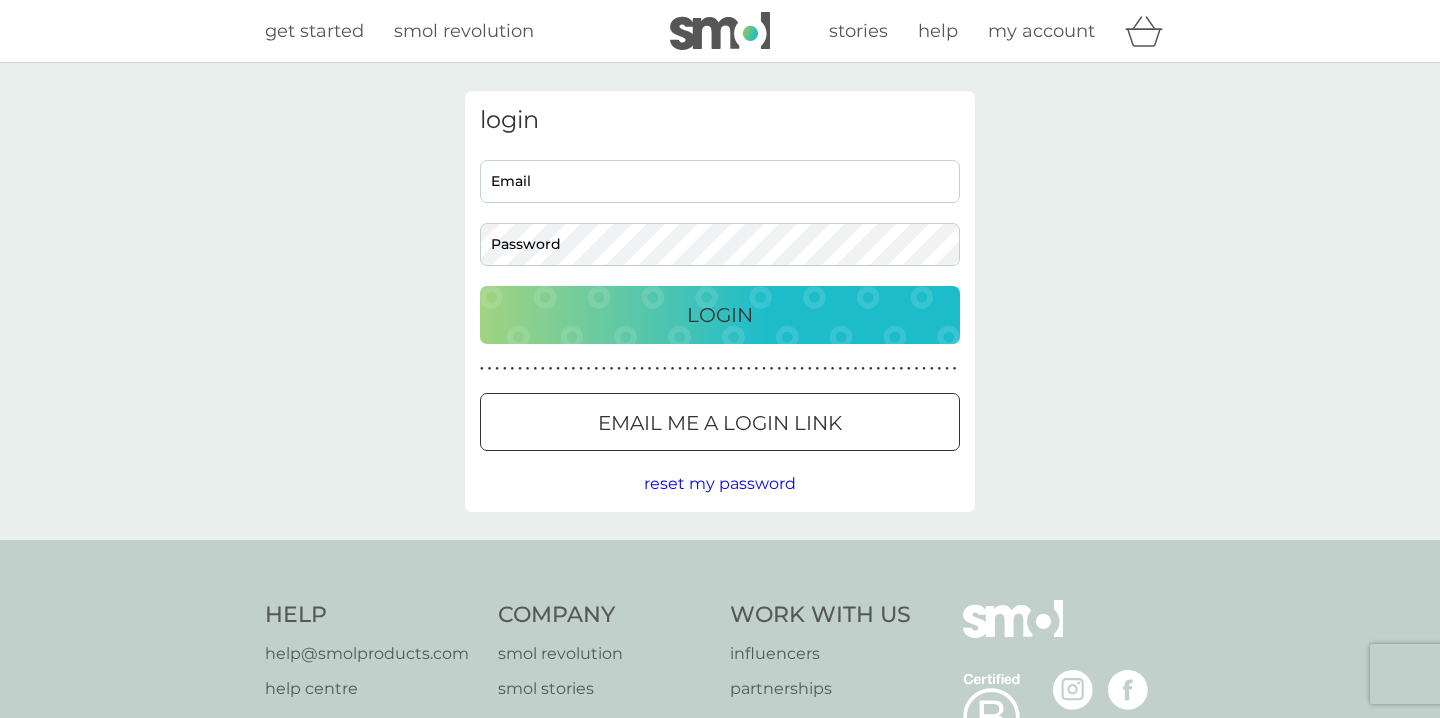 click on "Email" at bounding box center [720, 181] 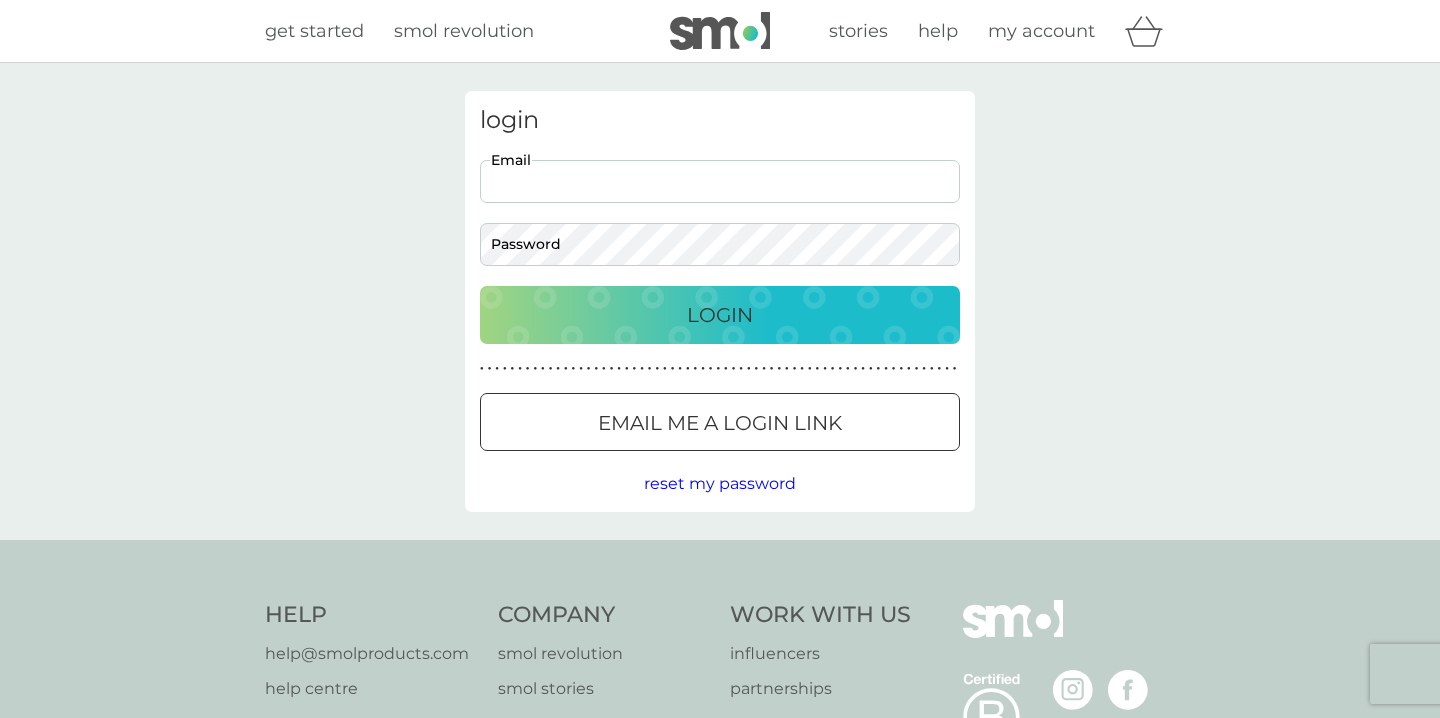 scroll, scrollTop: 0, scrollLeft: 0, axis: both 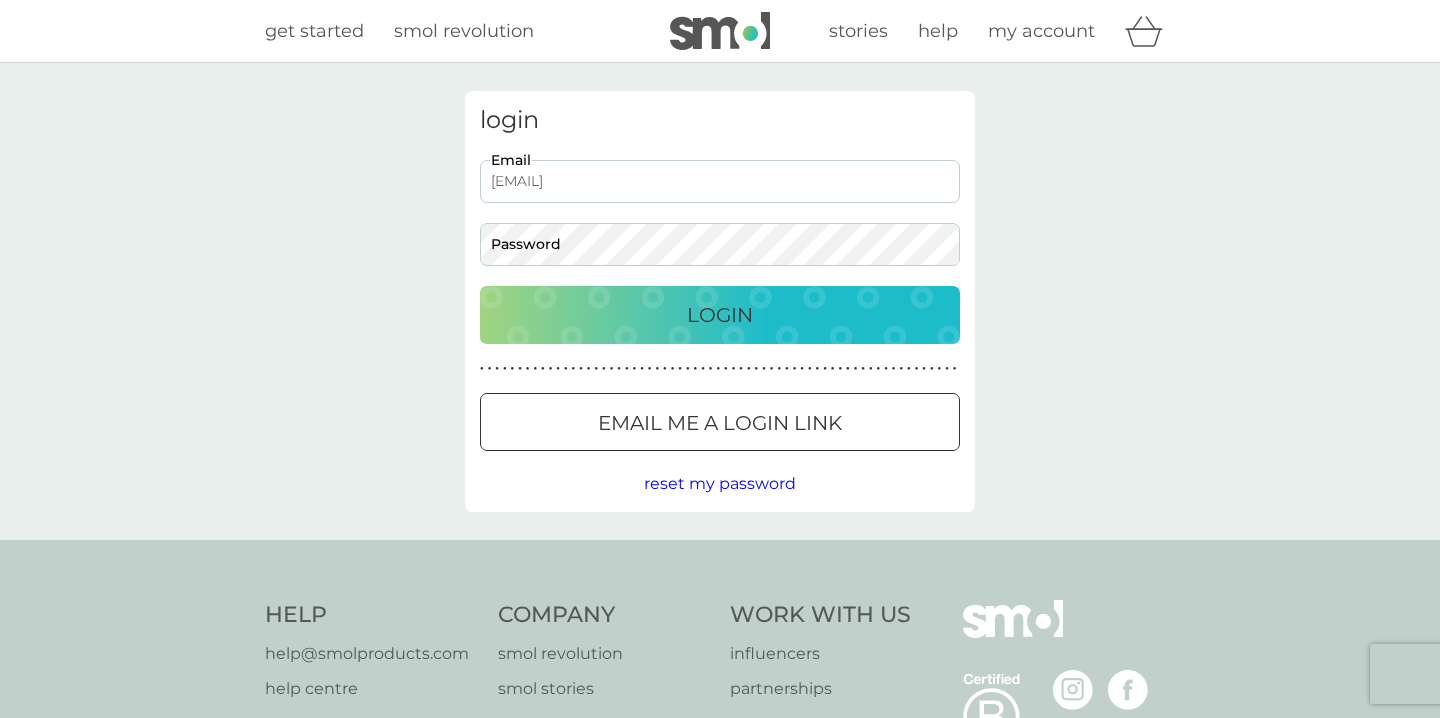 type on "[EMAIL]" 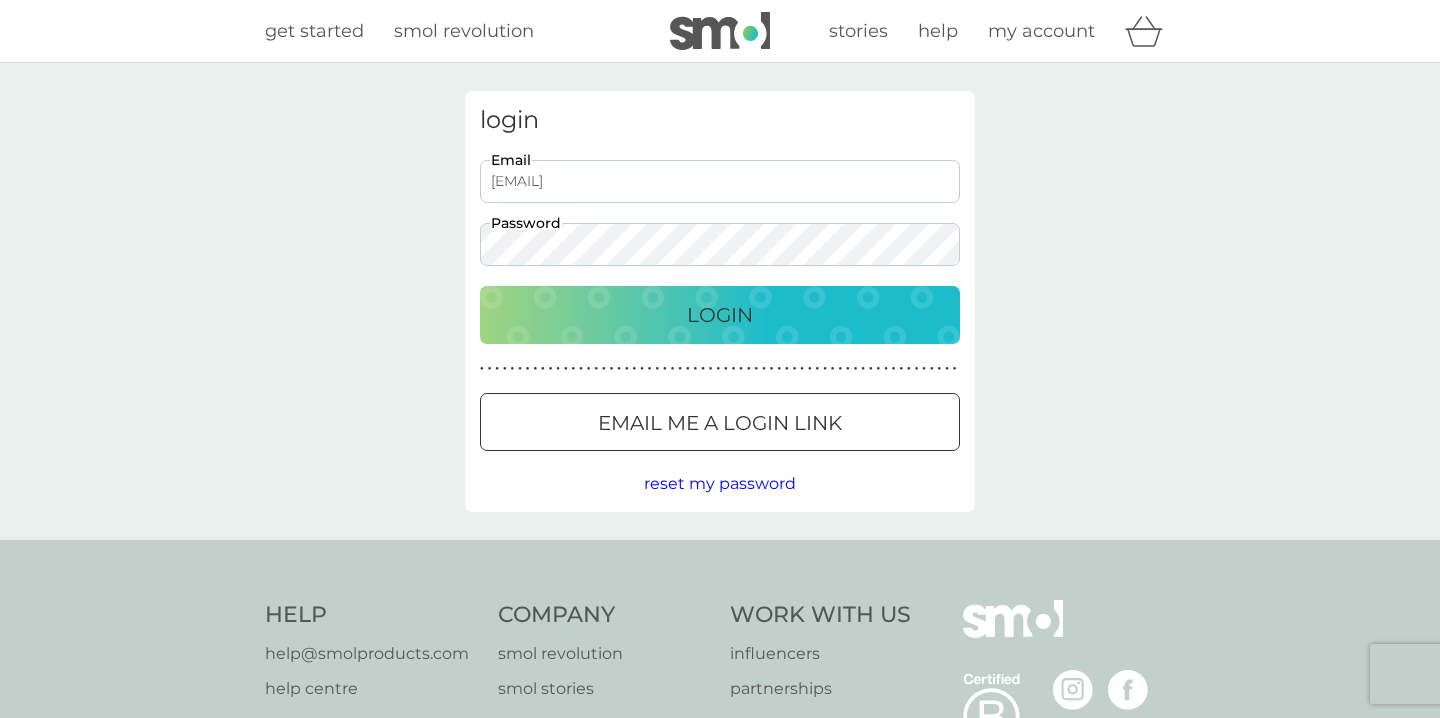 click on "Login" at bounding box center (720, 315) 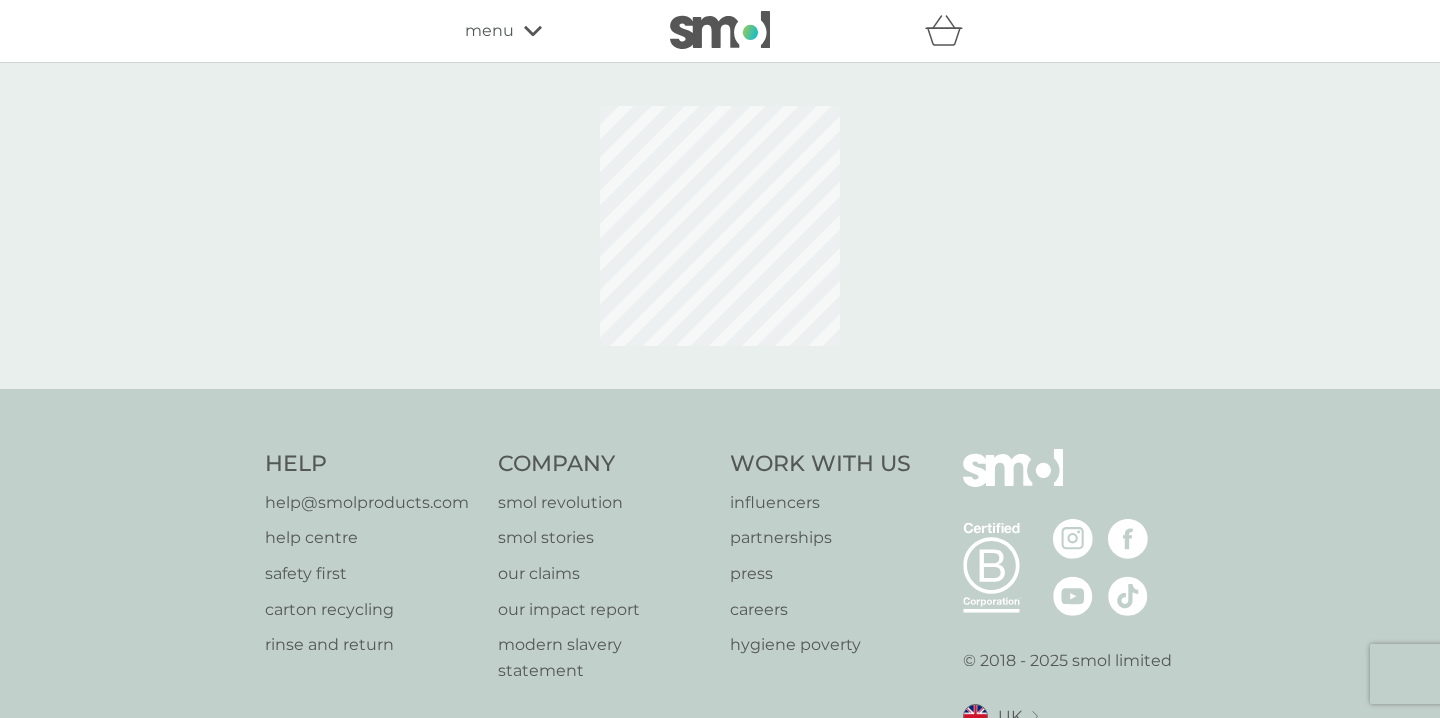 scroll, scrollTop: 0, scrollLeft: 0, axis: both 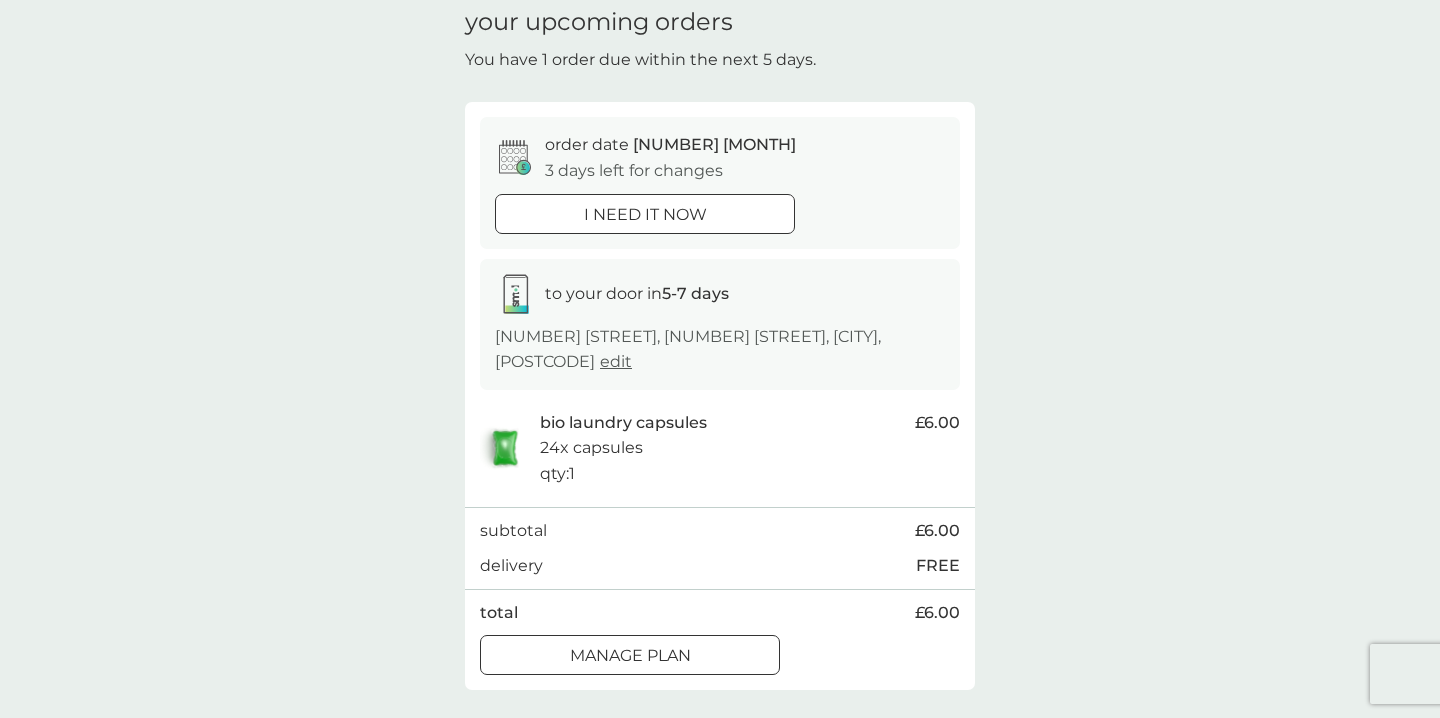 click at bounding box center (630, 656) 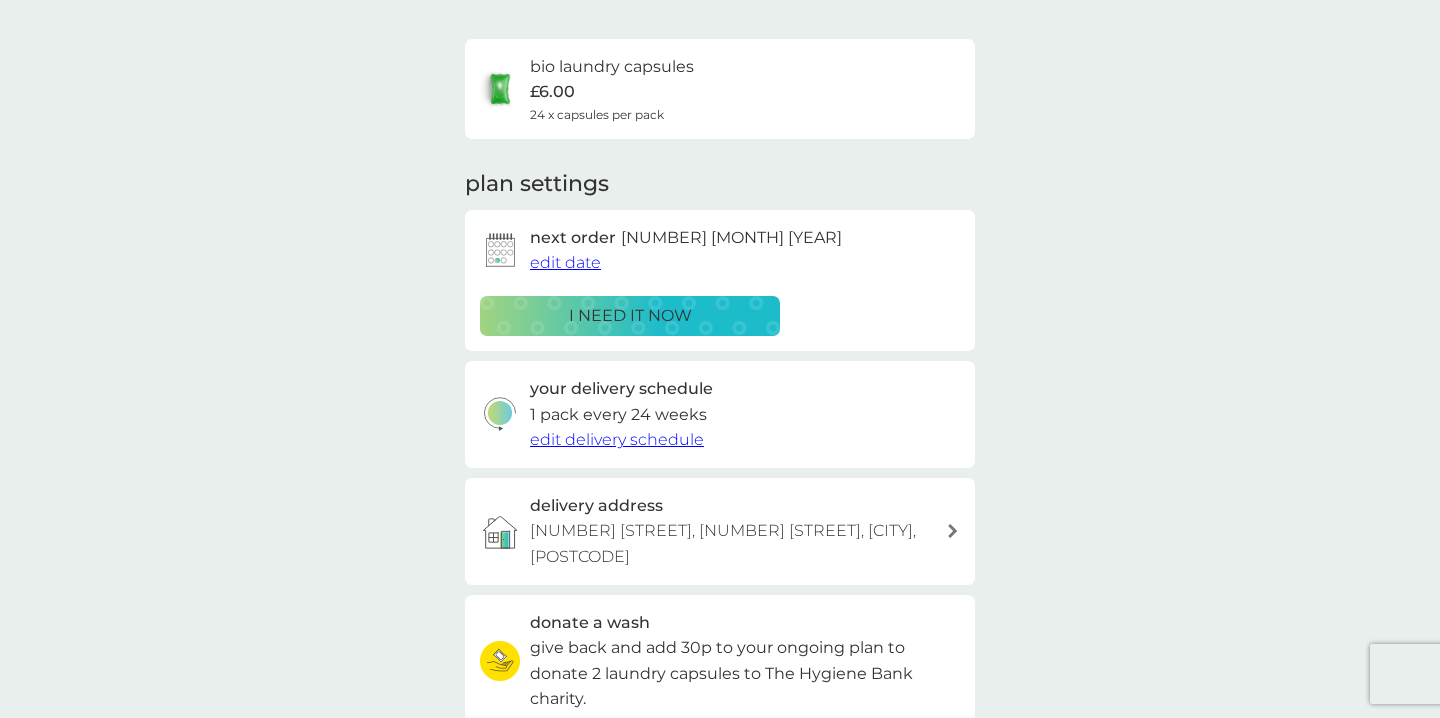 scroll, scrollTop: 173, scrollLeft: 0, axis: vertical 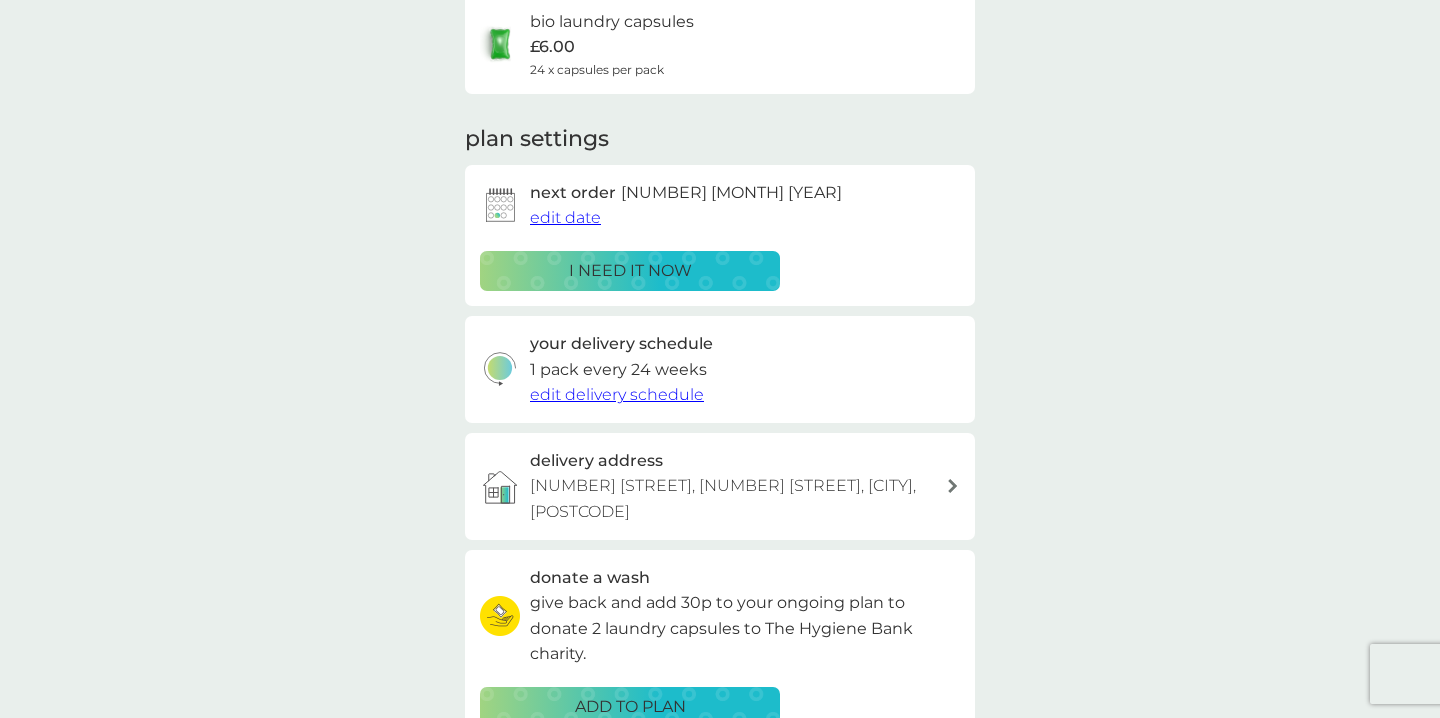 click on "edit date" at bounding box center [565, 217] 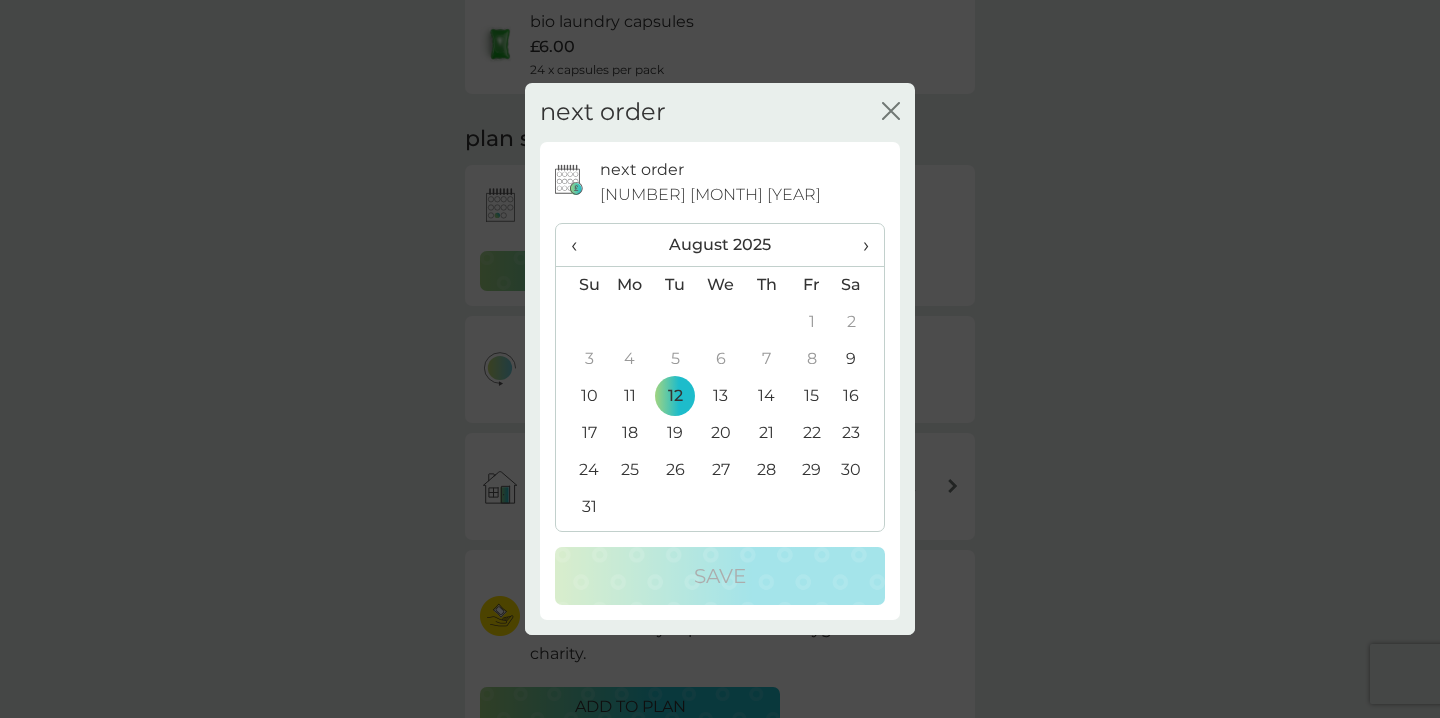 click on "›" at bounding box center [859, 245] 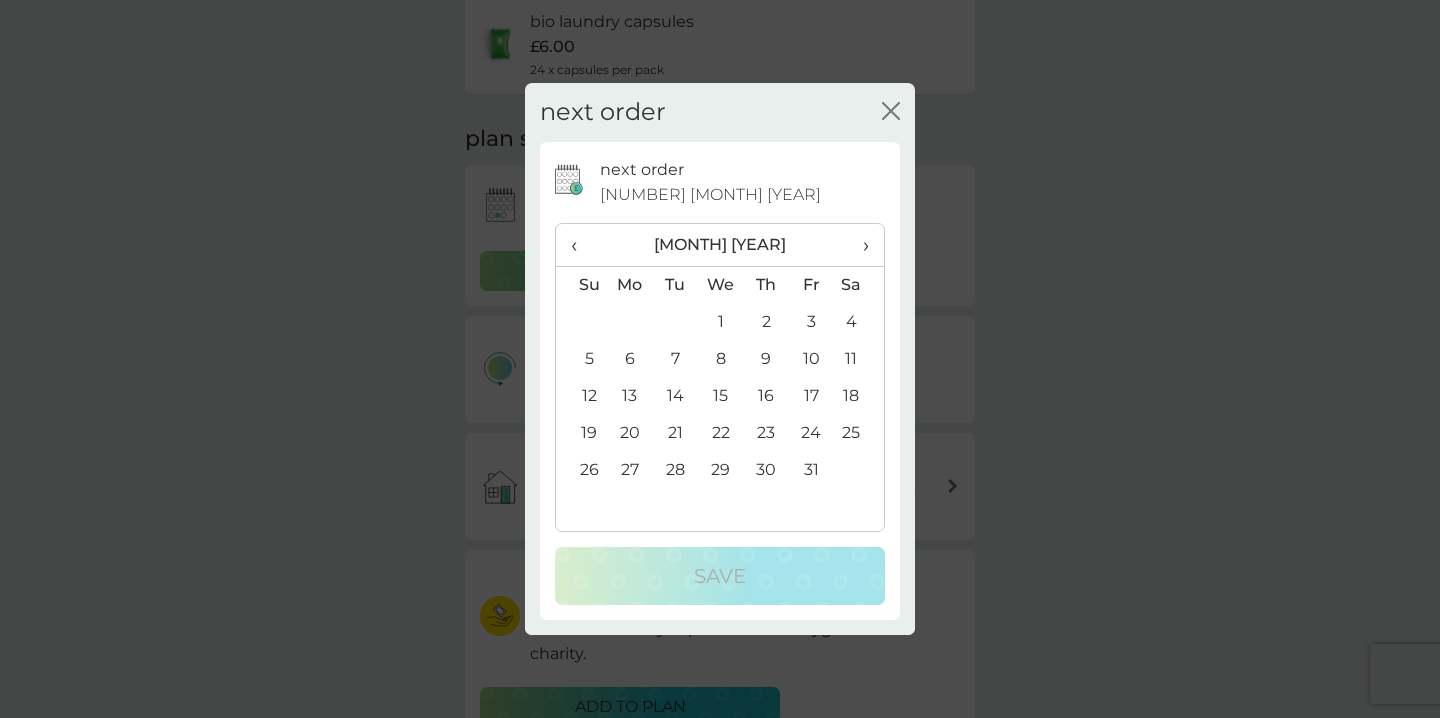 click on "›" at bounding box center [859, 245] 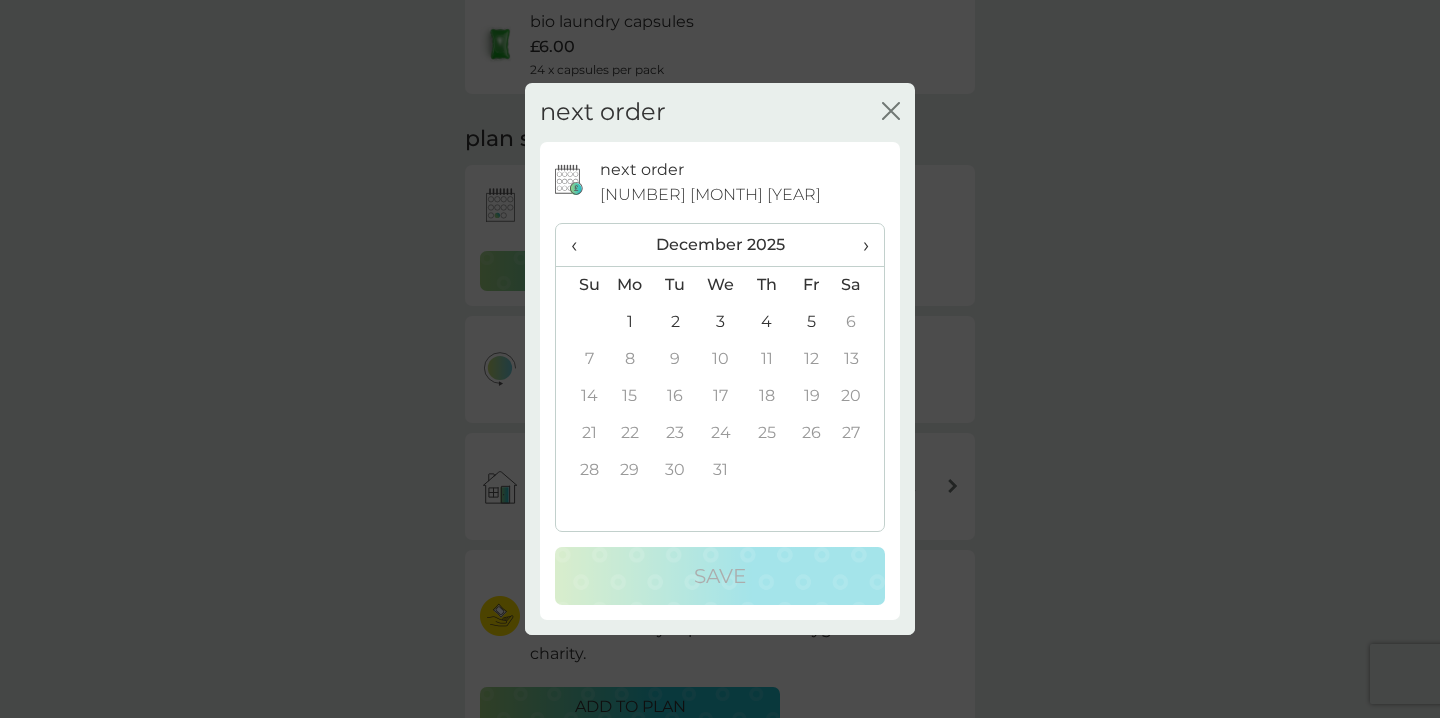 click on "›" at bounding box center (859, 245) 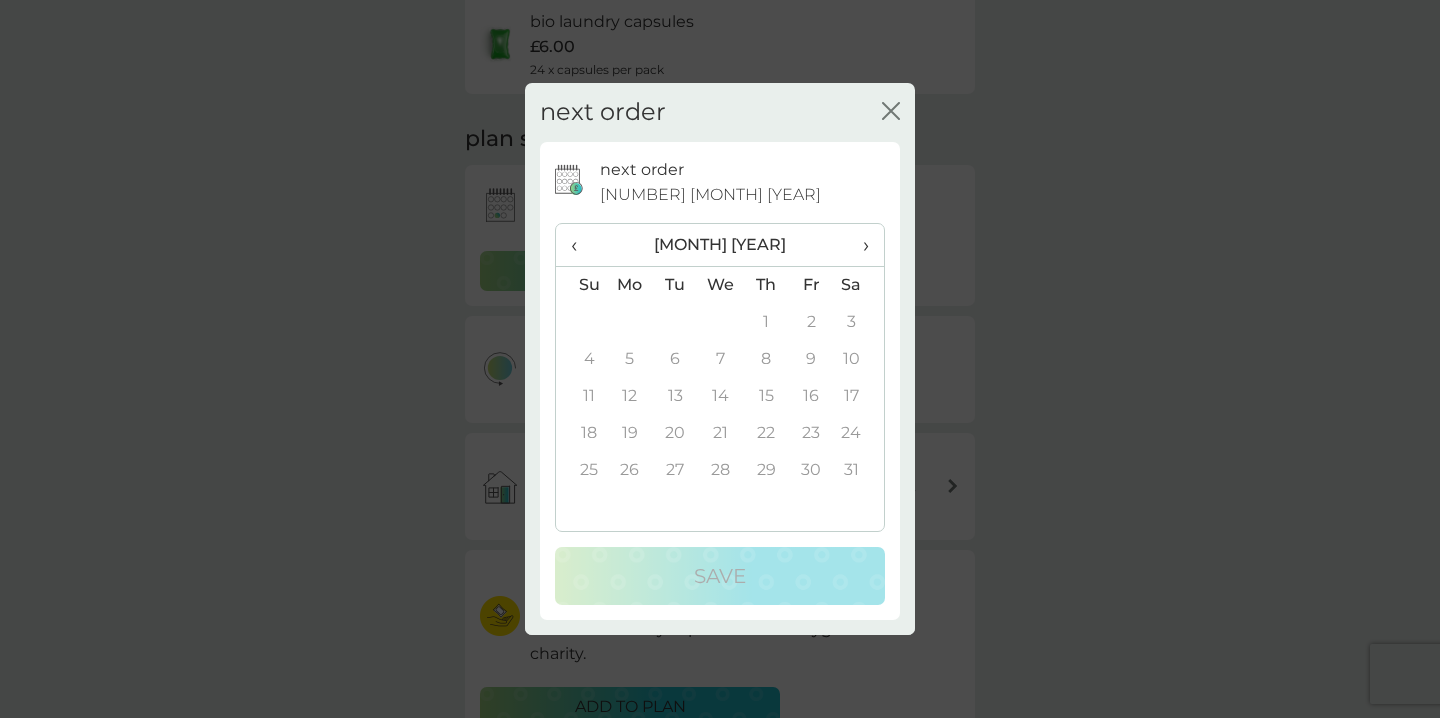 click on "›" at bounding box center [859, 245] 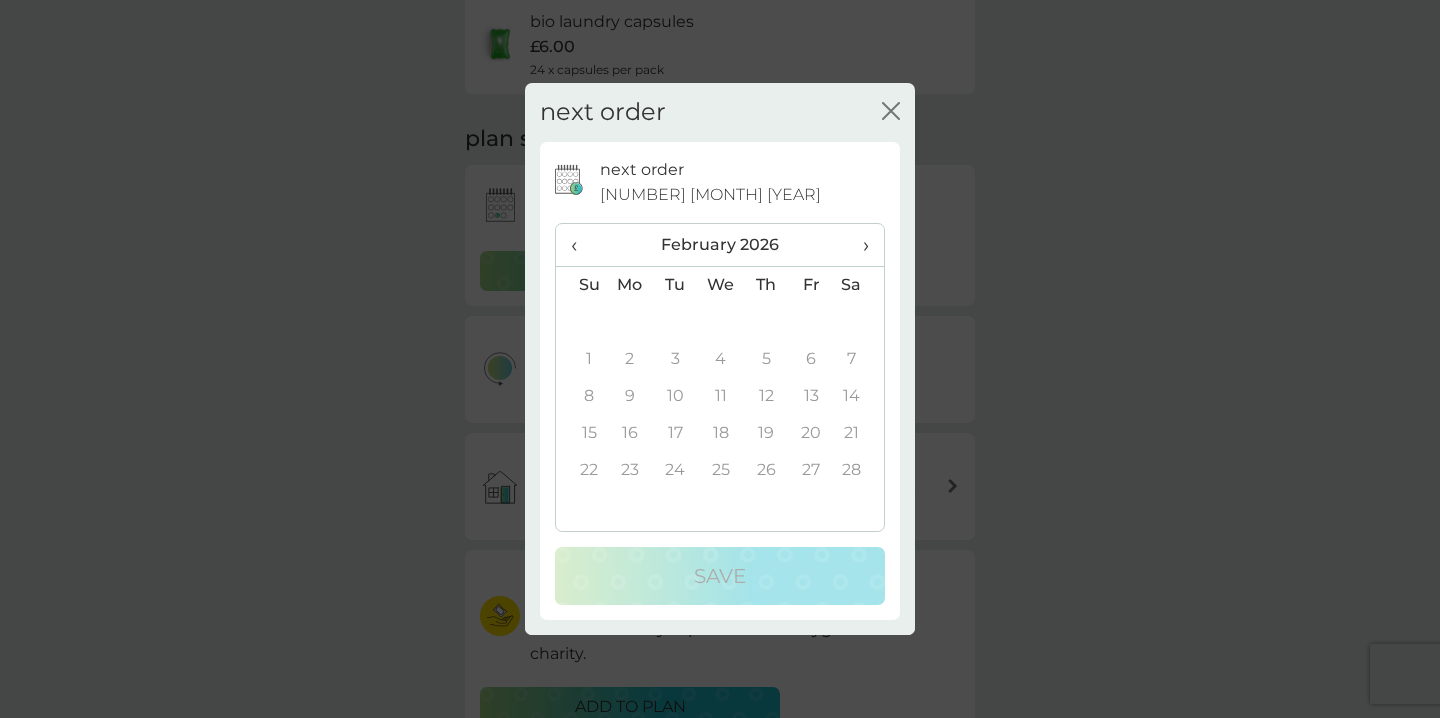 click on "›" at bounding box center (859, 245) 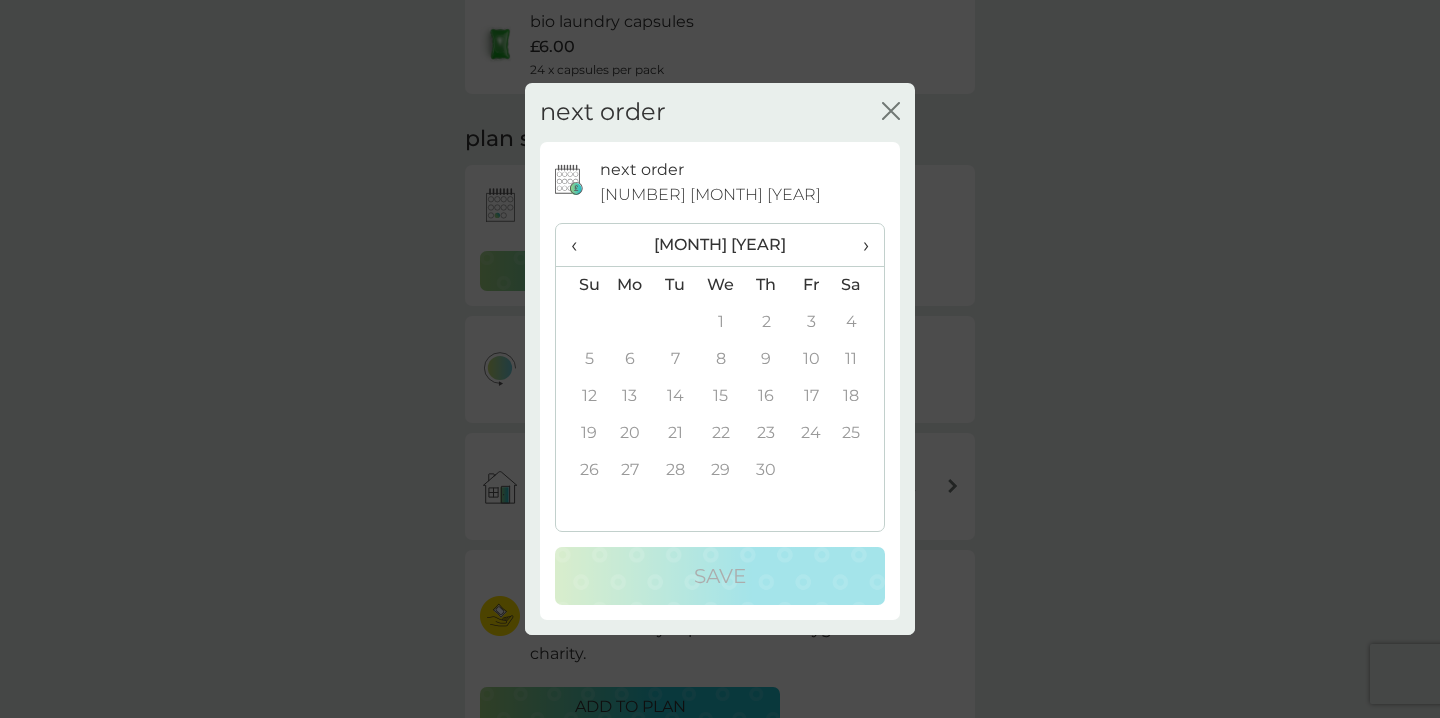 click on "›" at bounding box center [859, 245] 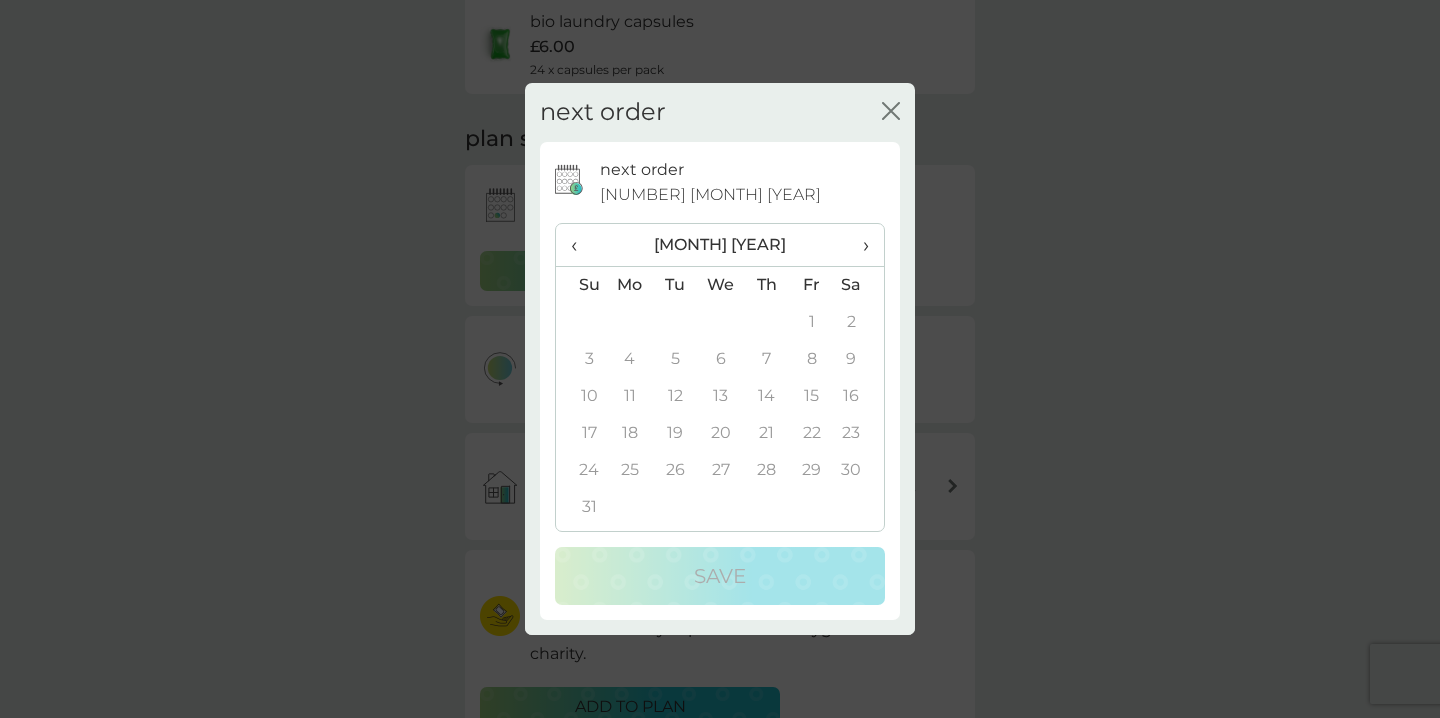 click on "›" at bounding box center (859, 245) 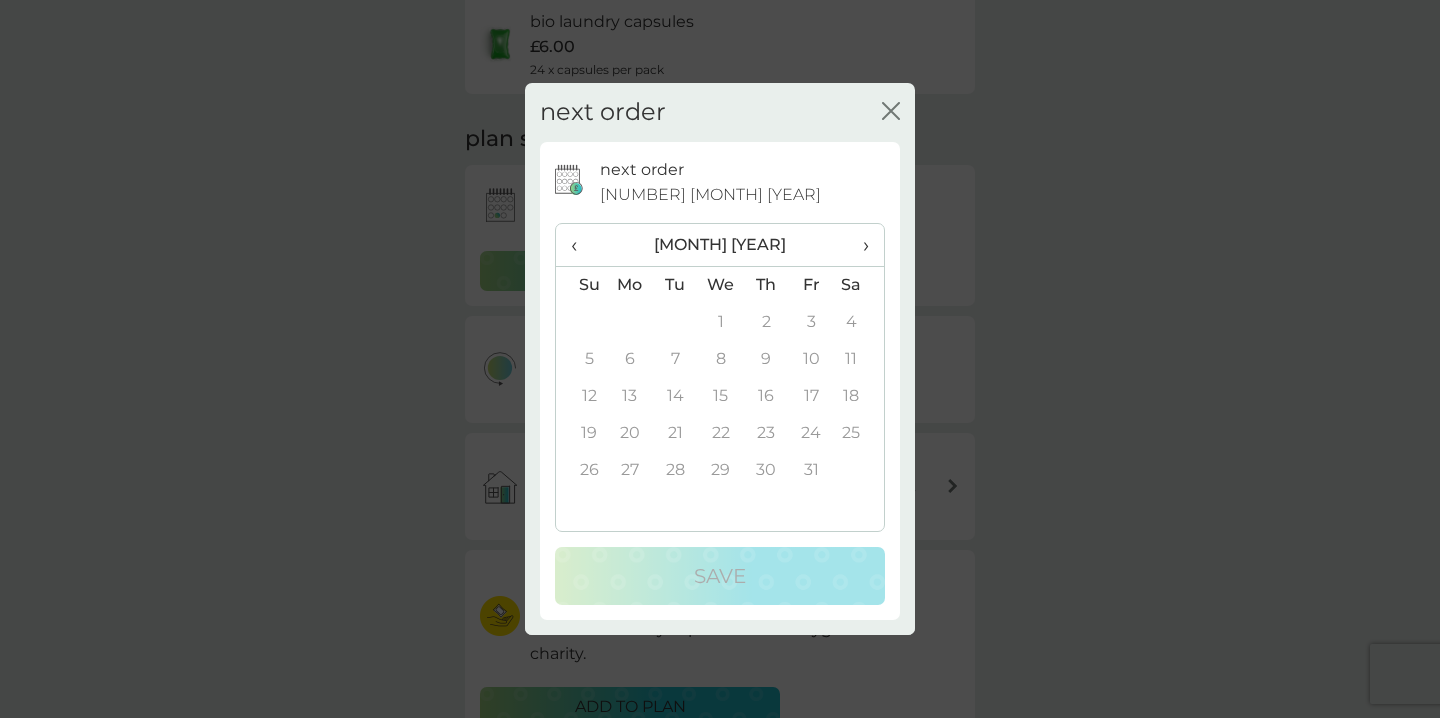 click on "31" at bounding box center [811, 470] 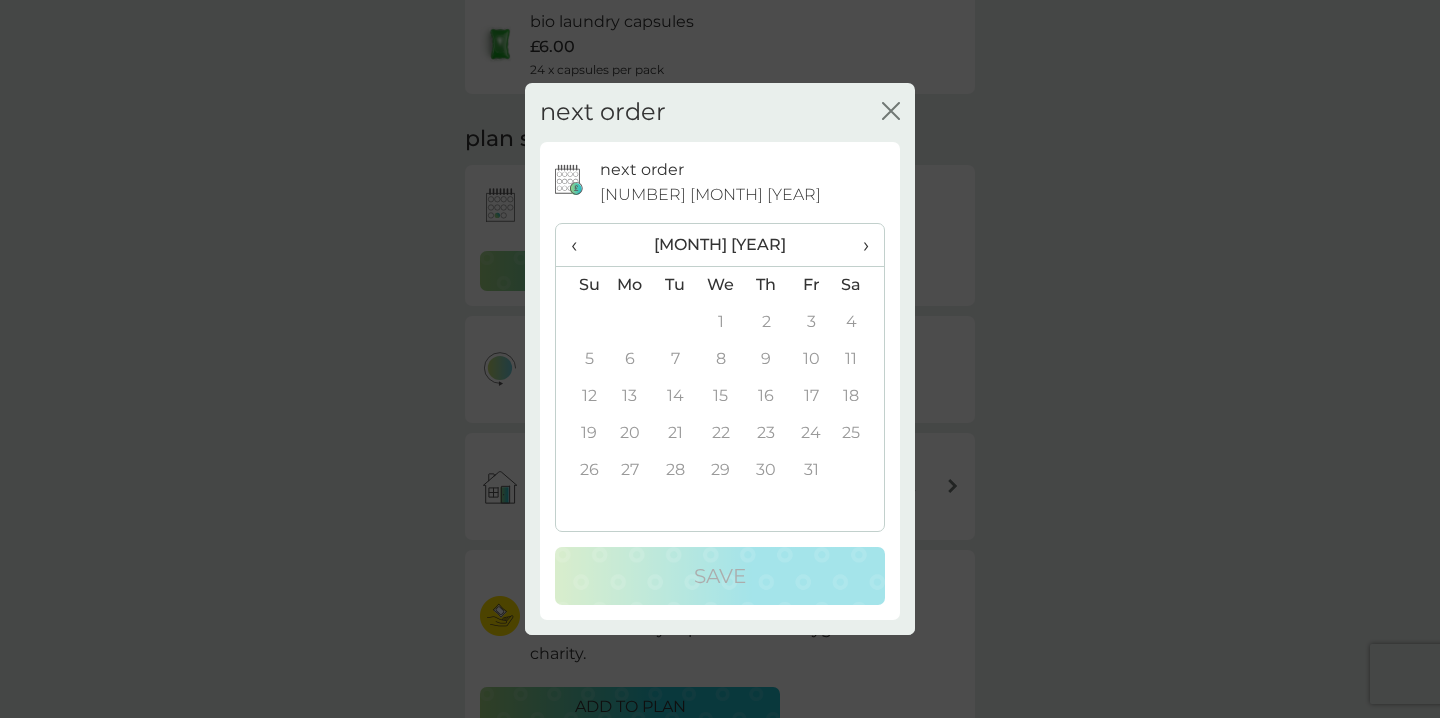 click on "‹" at bounding box center [581, 245] 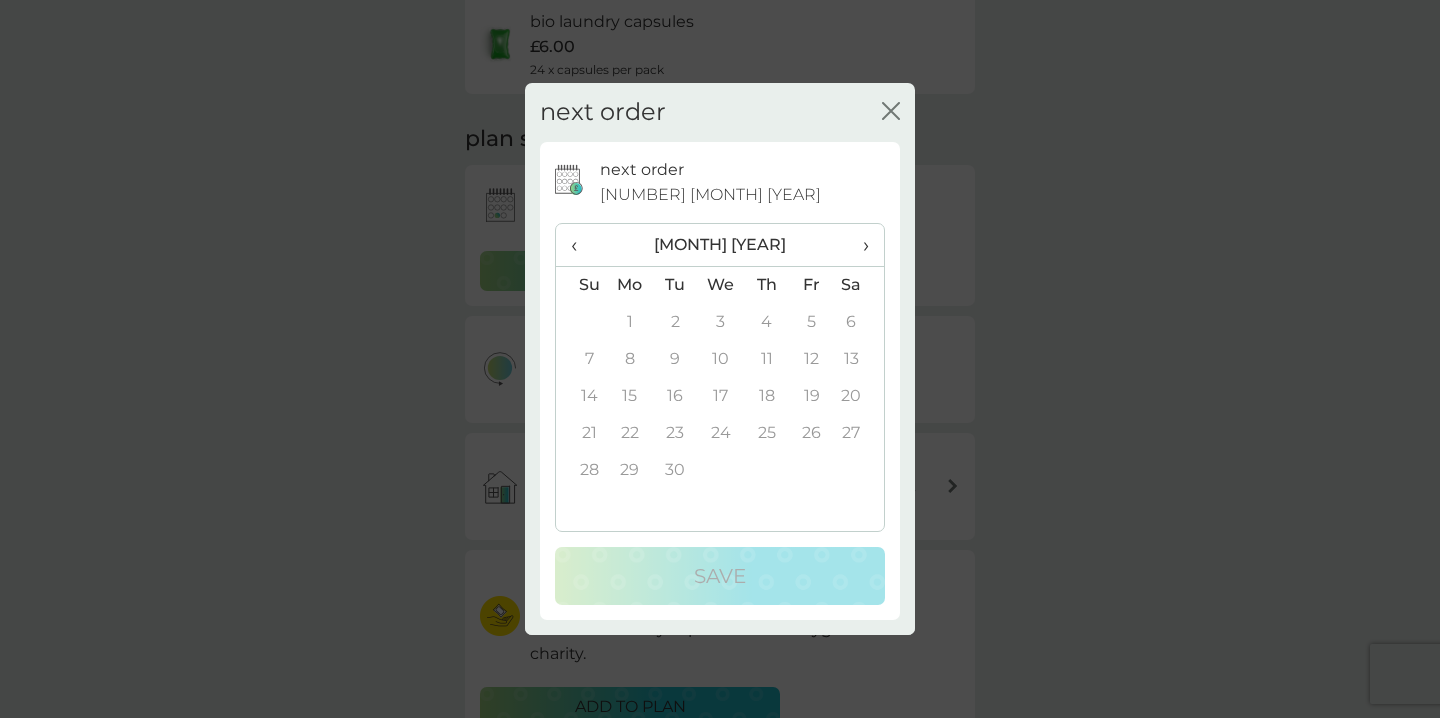 click on "‹" at bounding box center [581, 245] 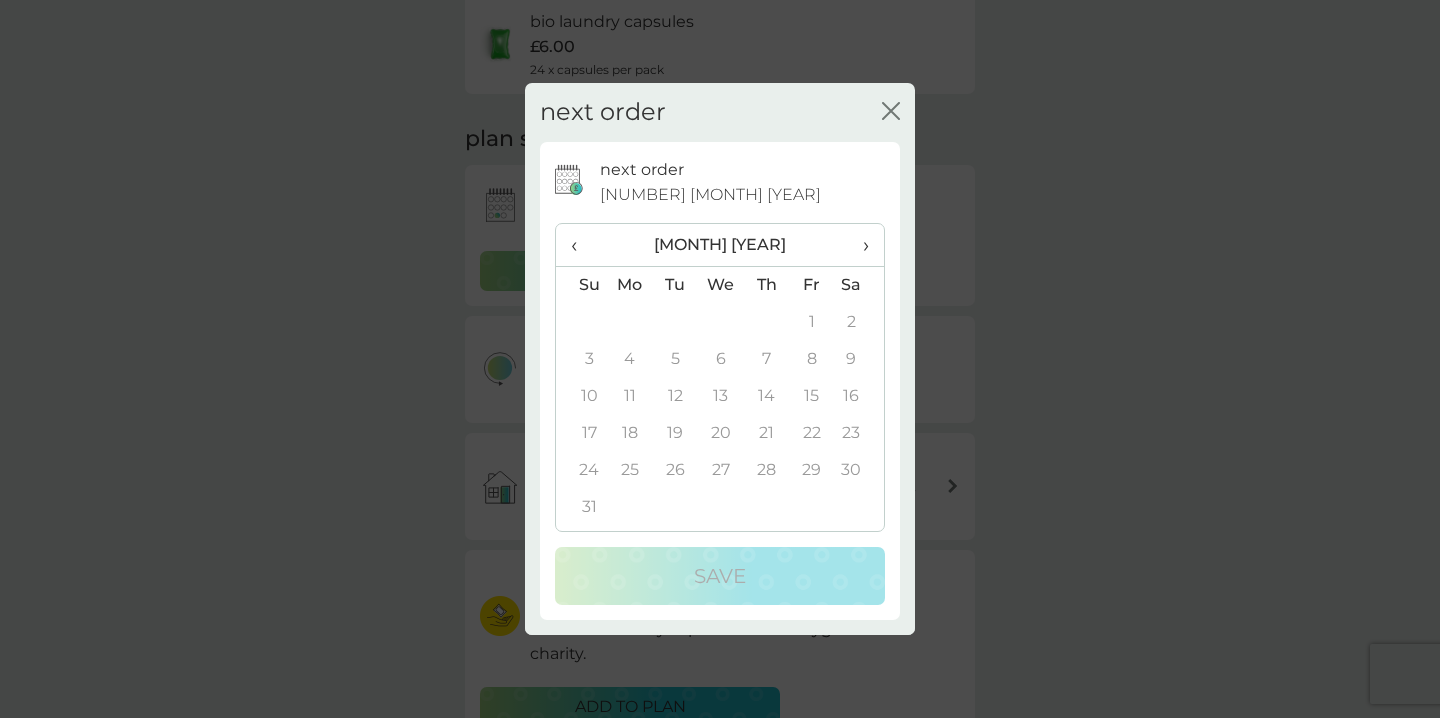 click on "‹" at bounding box center (581, 245) 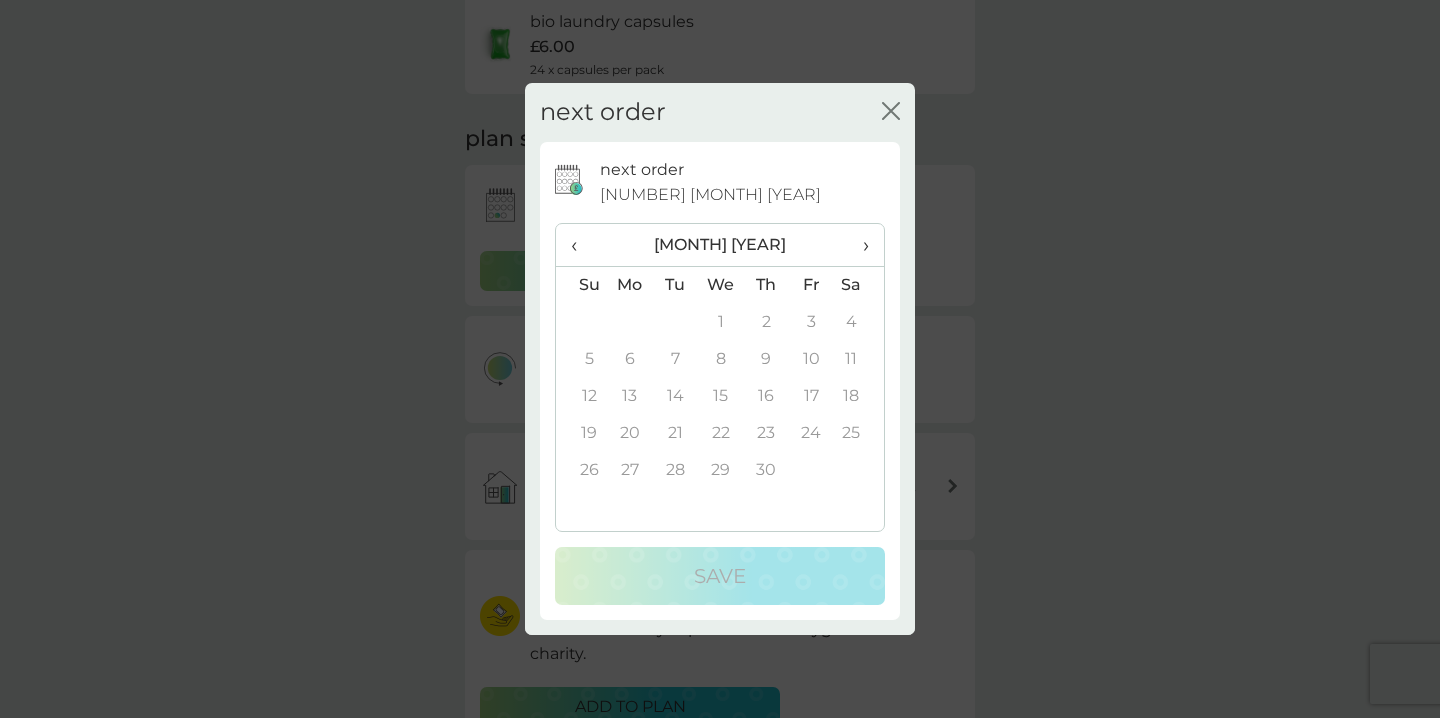 click on "‹" at bounding box center [581, 245] 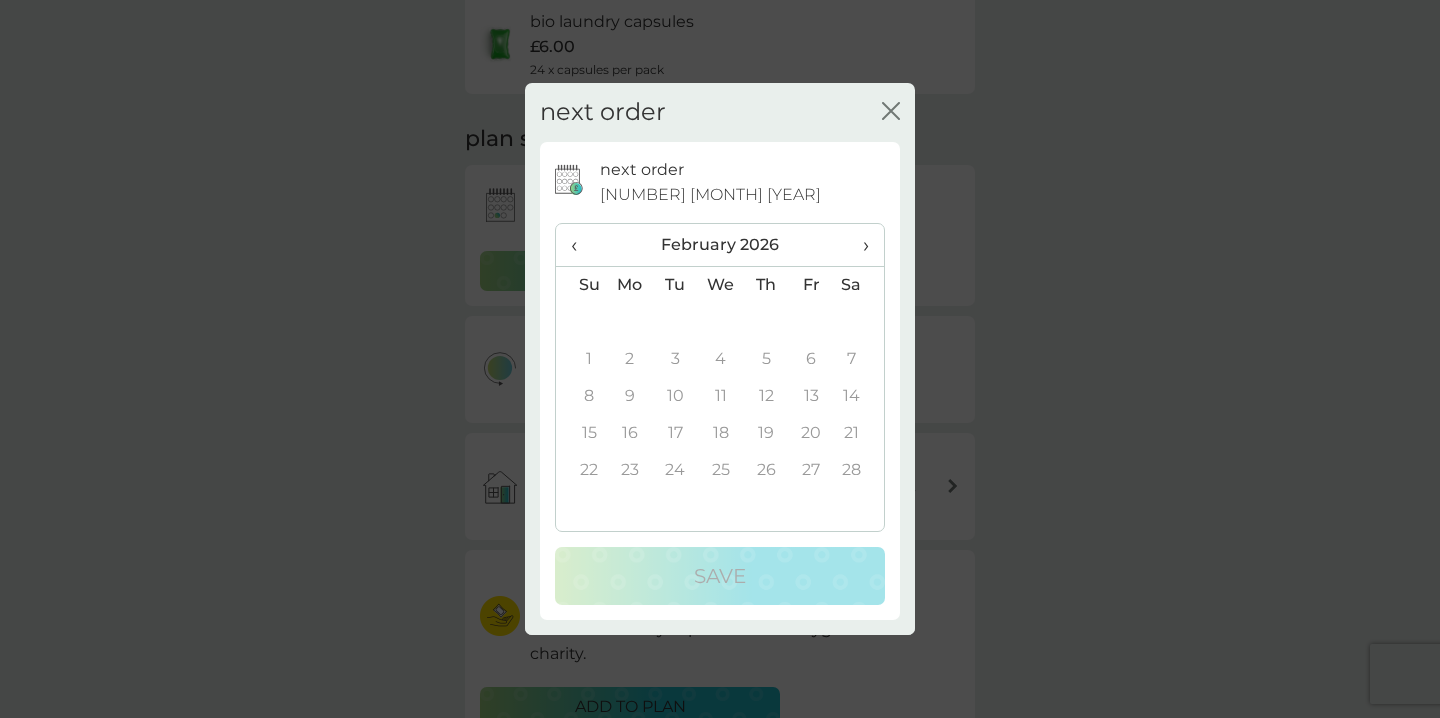 click on "‹" at bounding box center [581, 245] 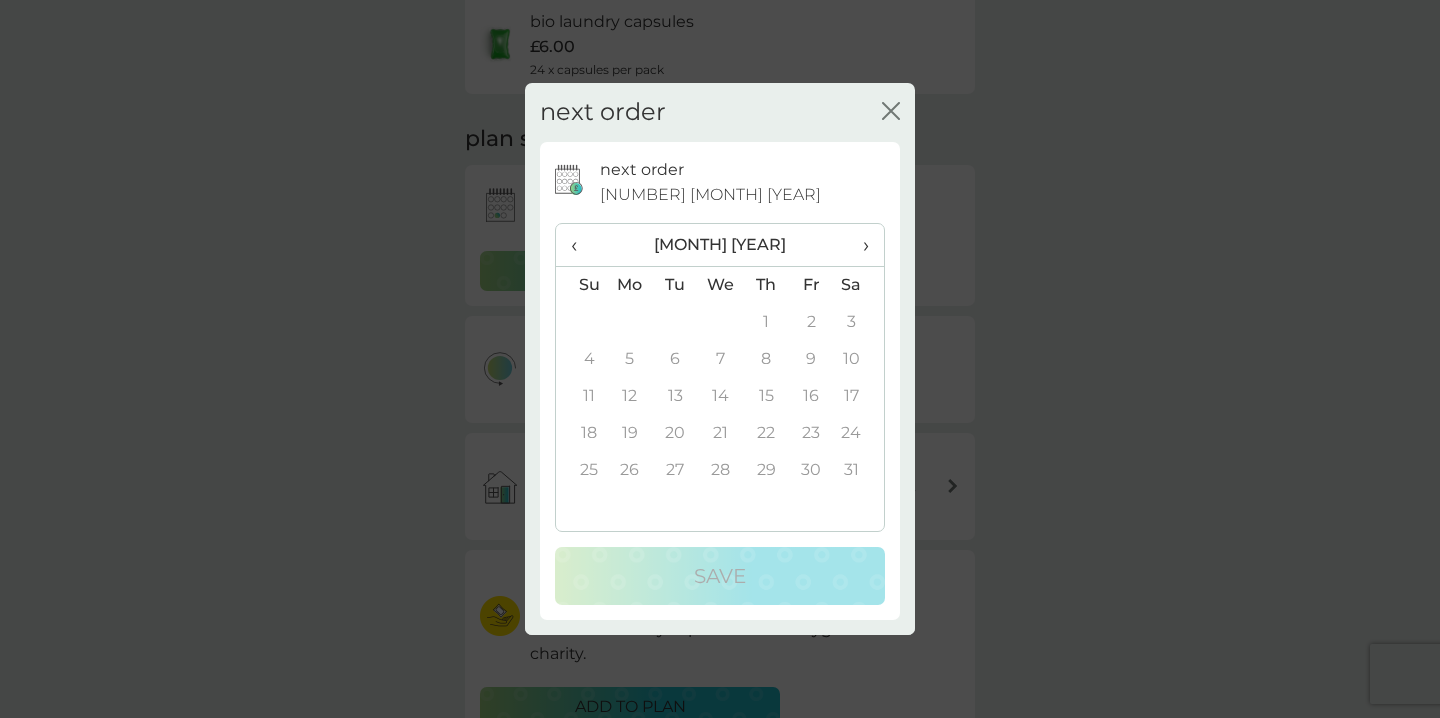 click on "‹" at bounding box center [581, 245] 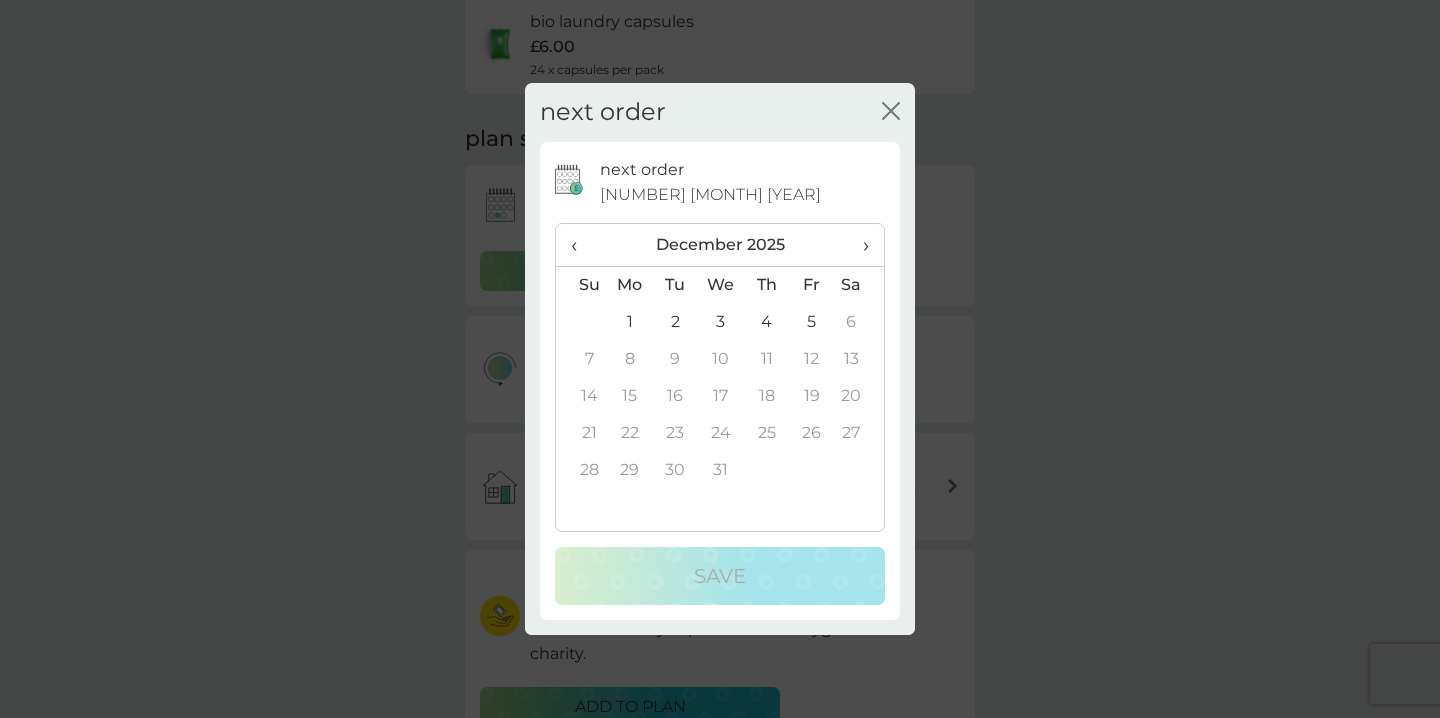 click on "5" at bounding box center (811, 322) 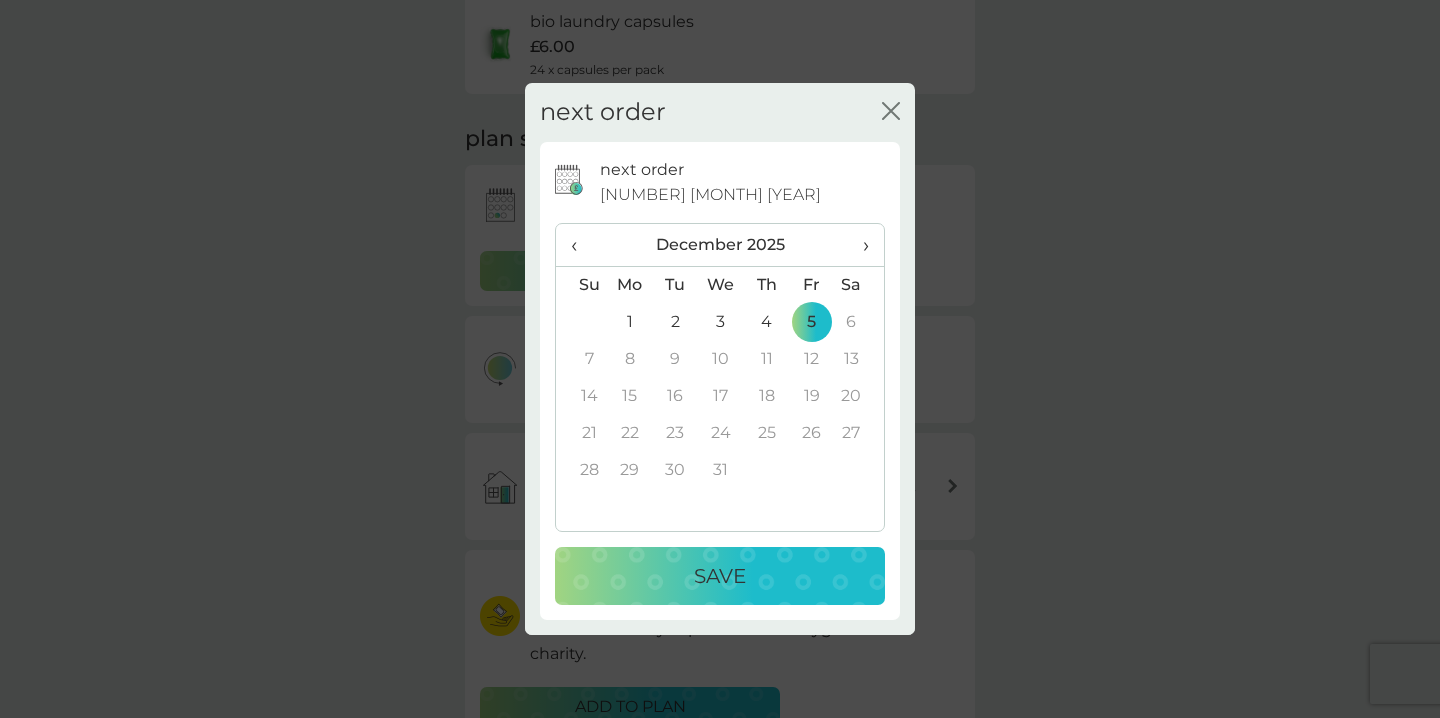 click on "Save" at bounding box center (720, 576) 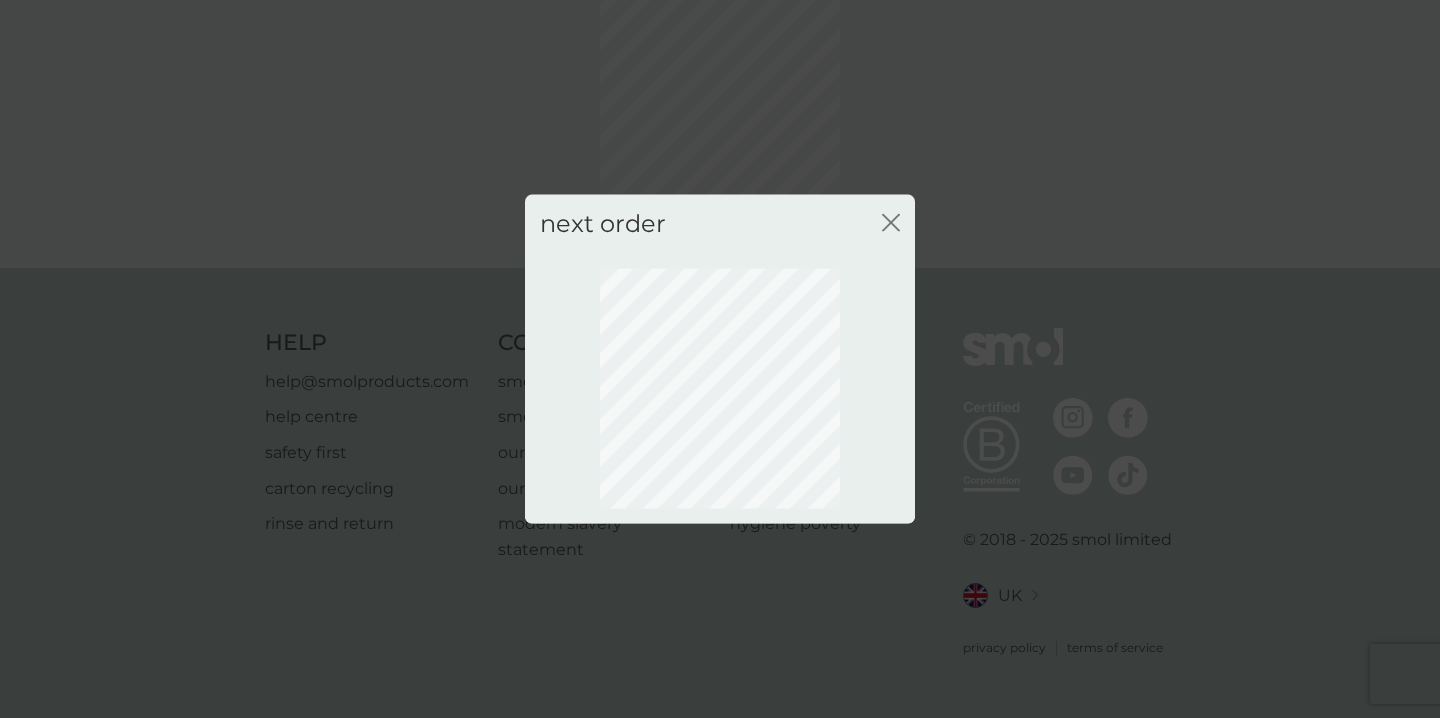 scroll, scrollTop: 119, scrollLeft: 0, axis: vertical 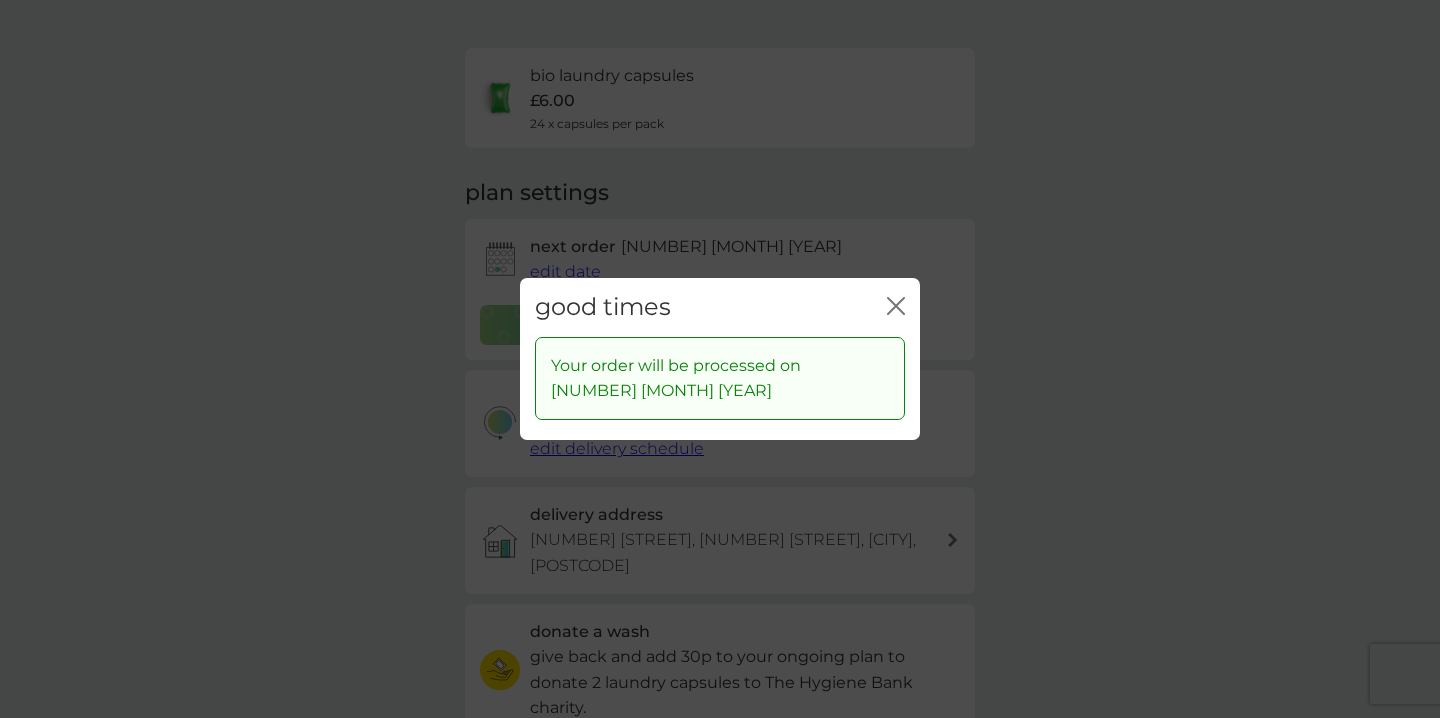 click on "close" 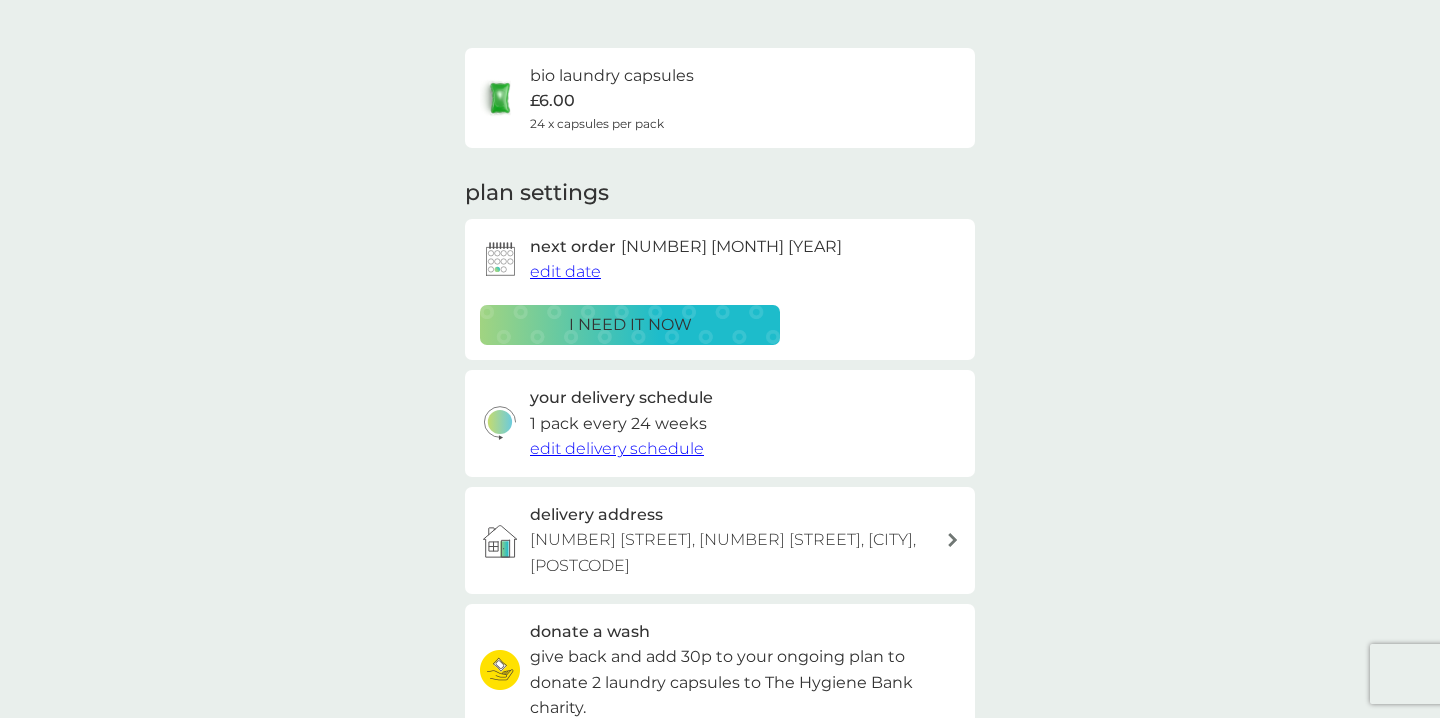 click on "edit delivery schedule" at bounding box center [617, 448] 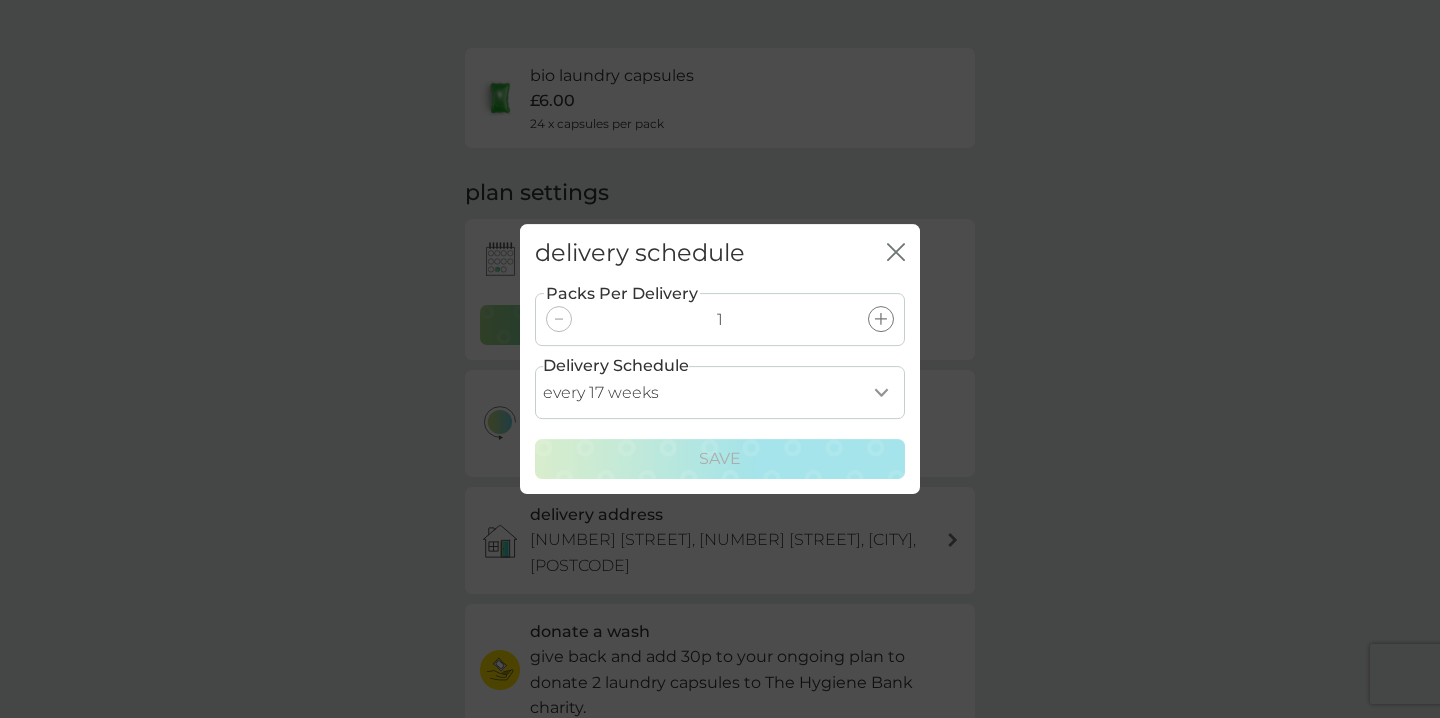 click on "delivery schedule close" at bounding box center (720, 253) 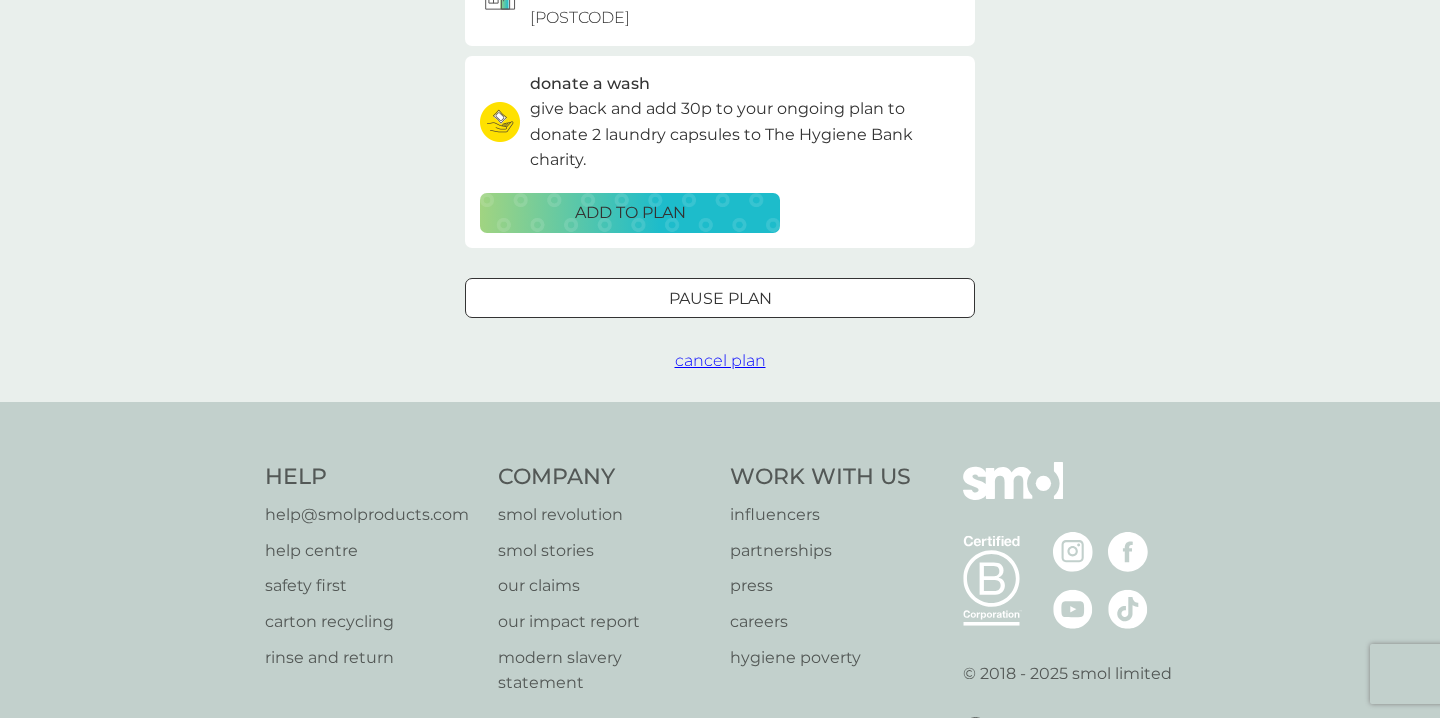 scroll, scrollTop: 573, scrollLeft: 0, axis: vertical 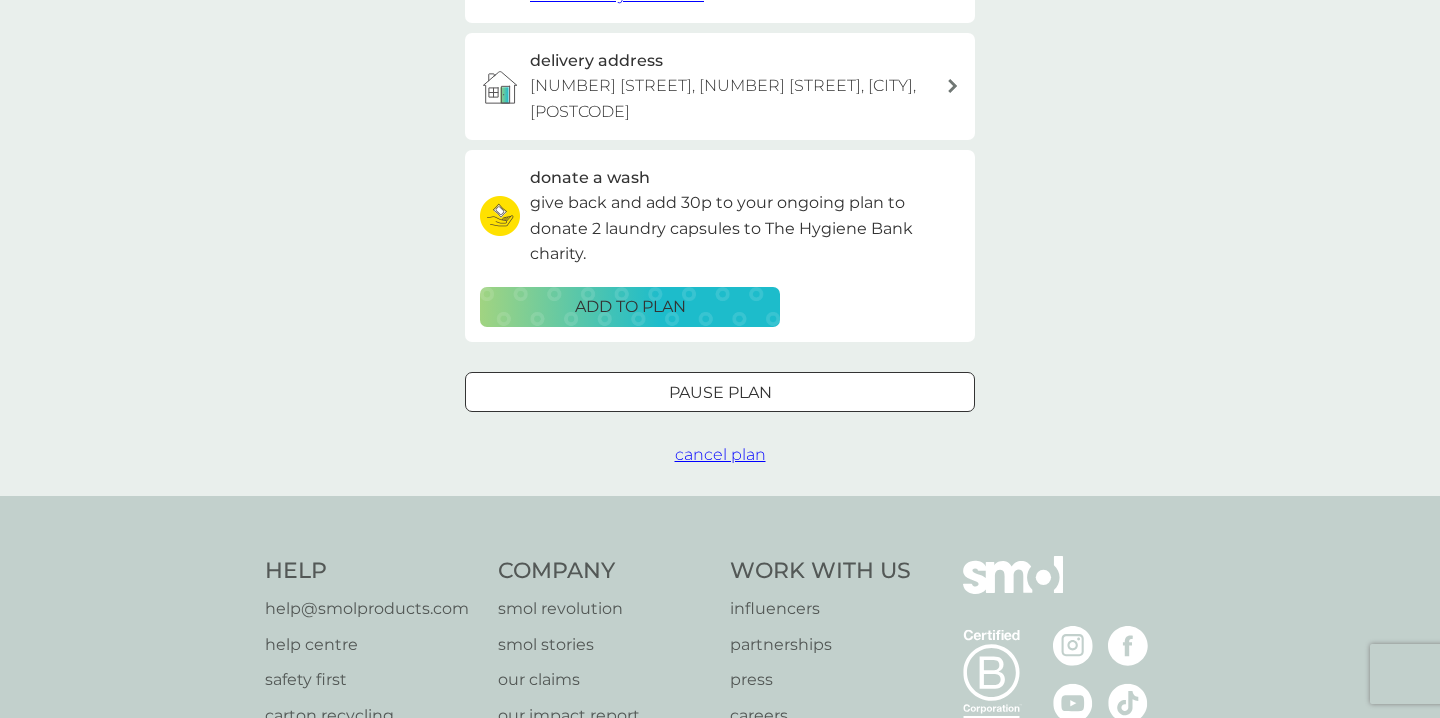 click on "Pause plan" at bounding box center (720, 393) 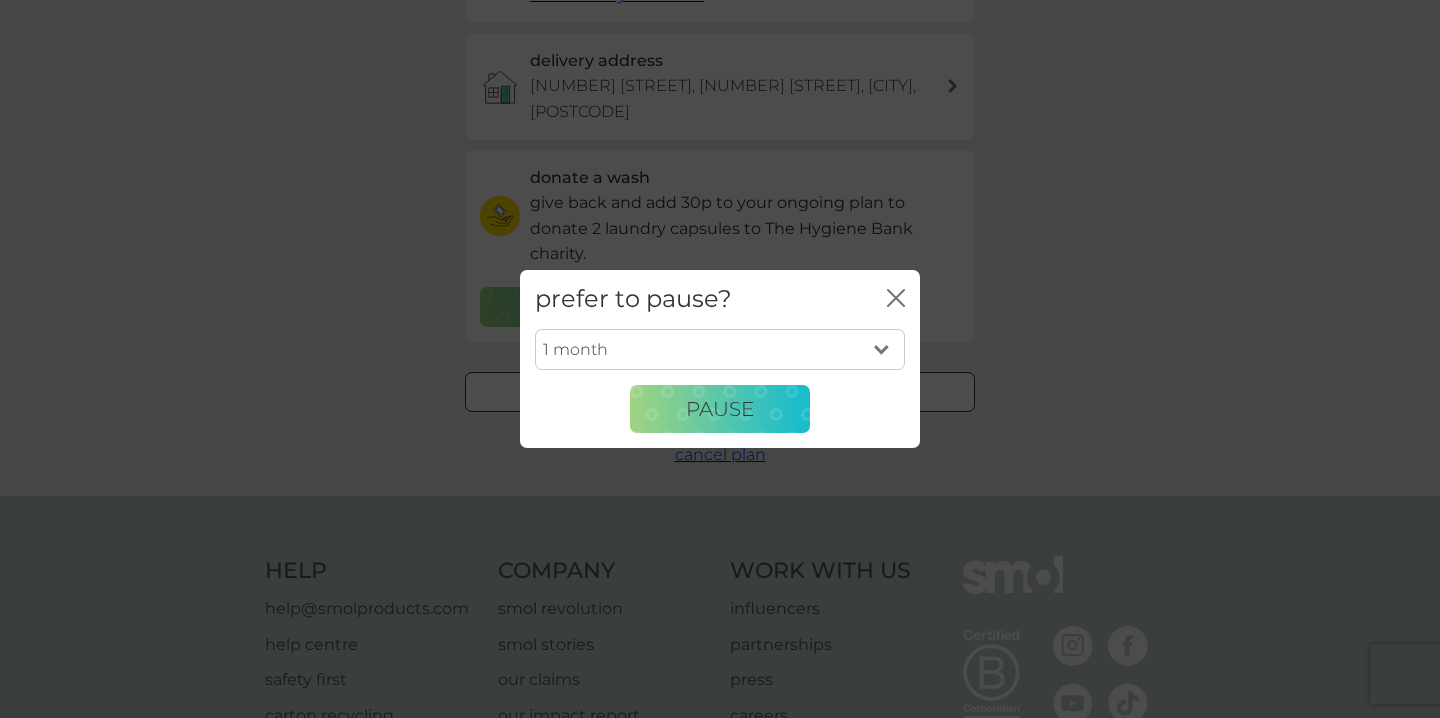 select on "6" 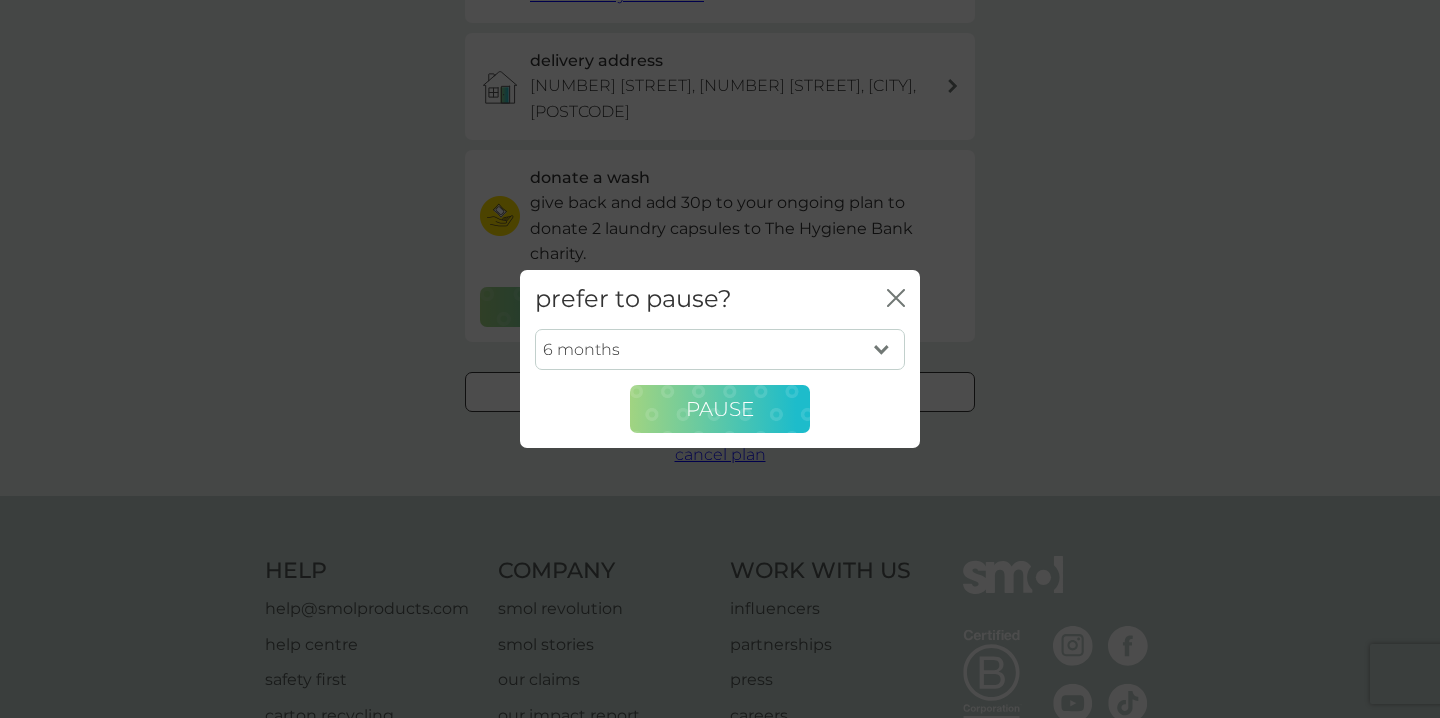 click on "Pause" at bounding box center [720, 409] 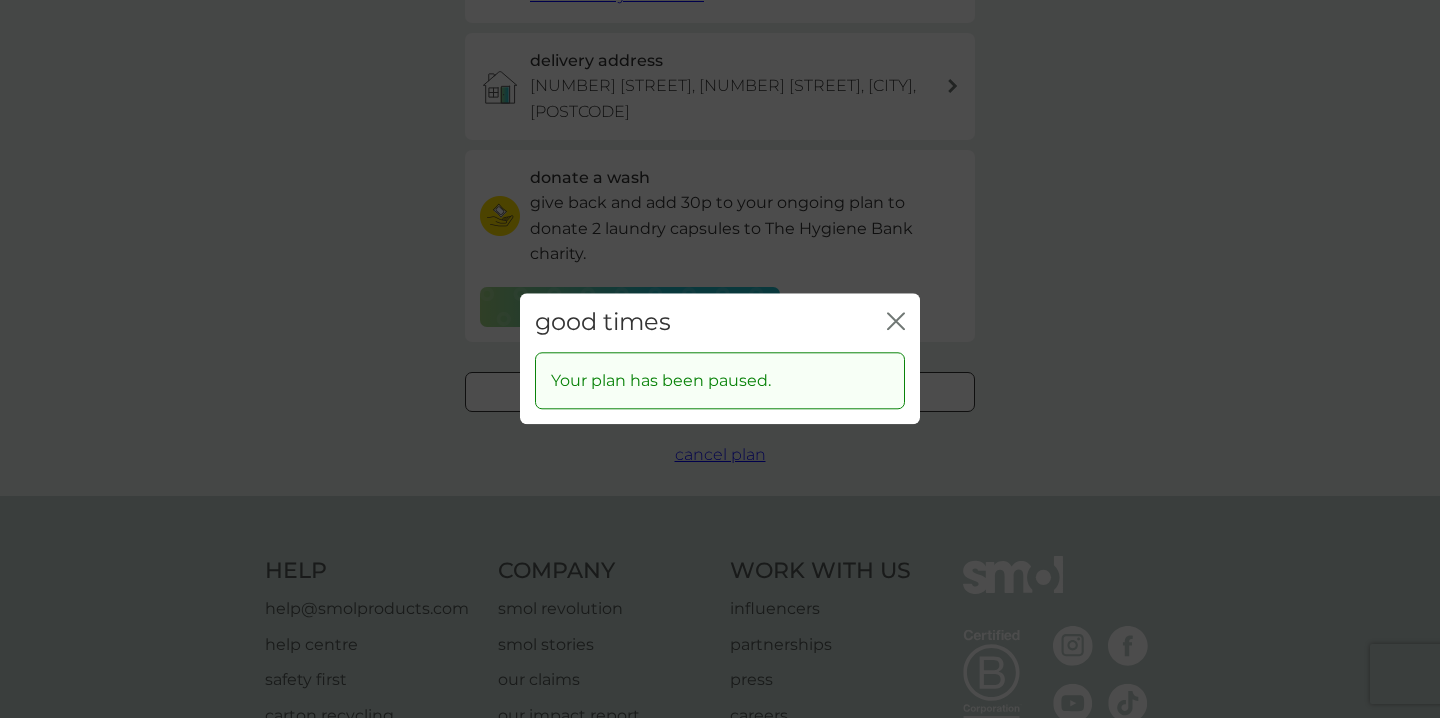 click 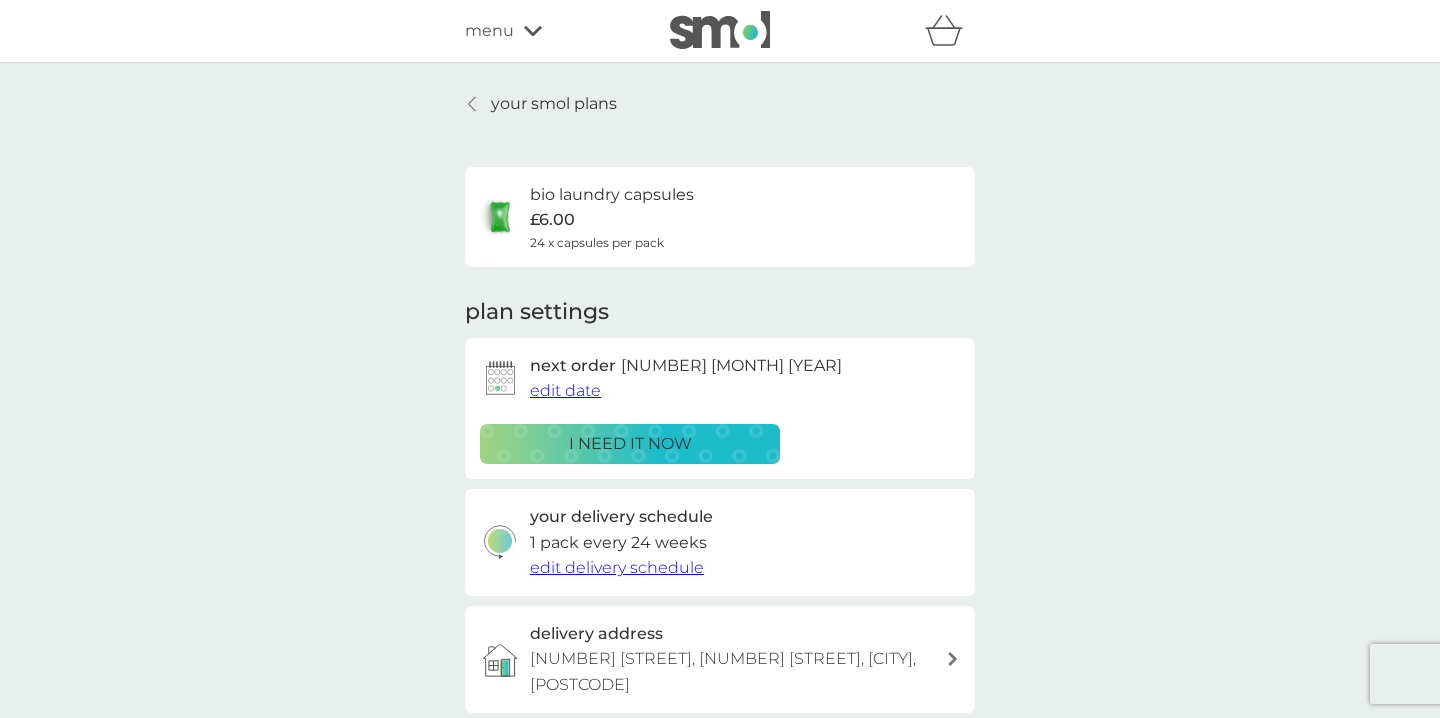 scroll, scrollTop: 0, scrollLeft: 0, axis: both 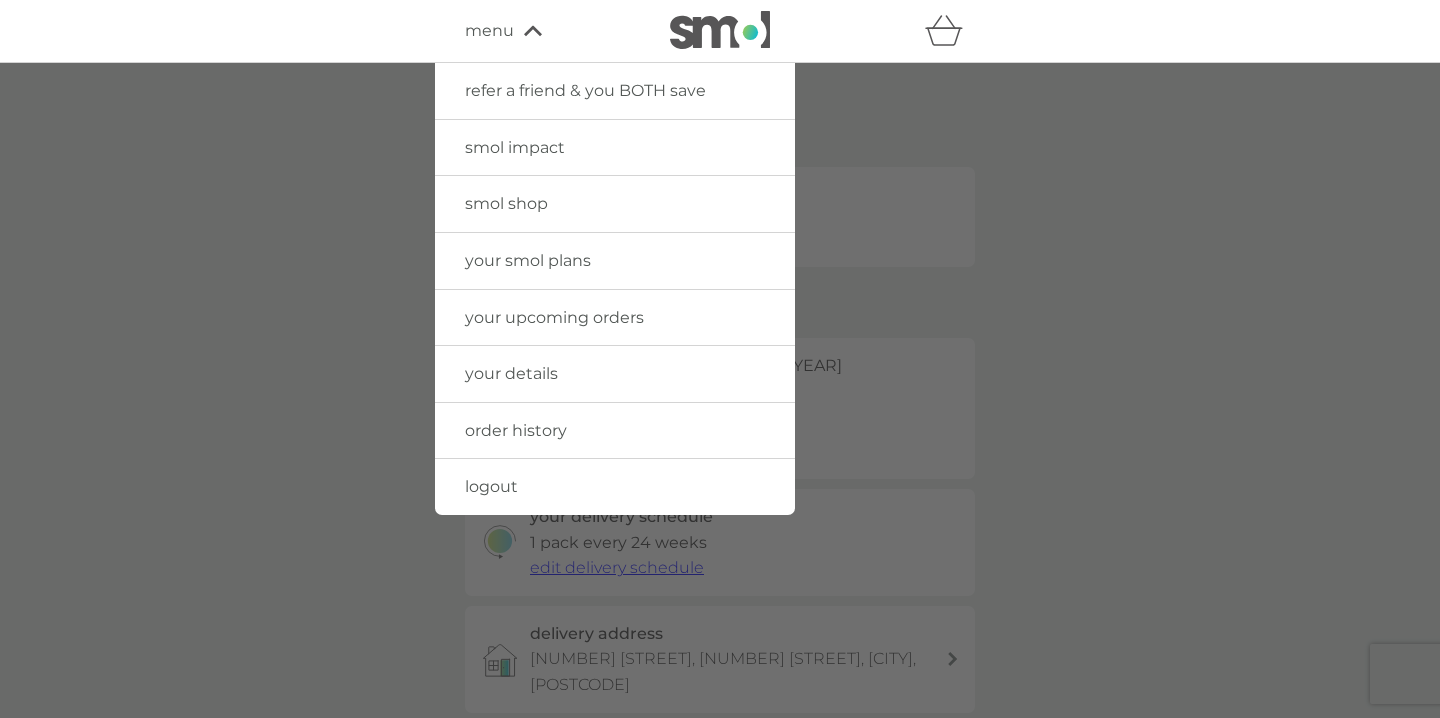 click on "your details" at bounding box center [511, 373] 